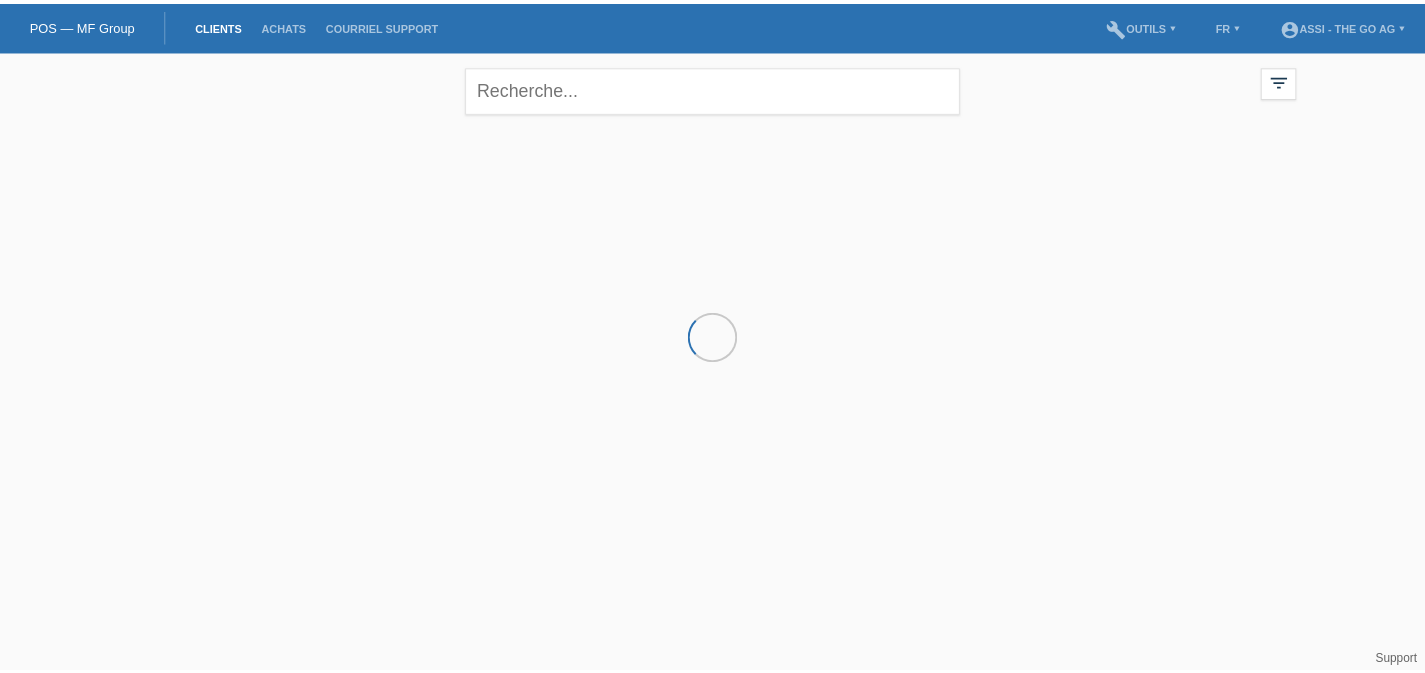scroll, scrollTop: 0, scrollLeft: 0, axis: both 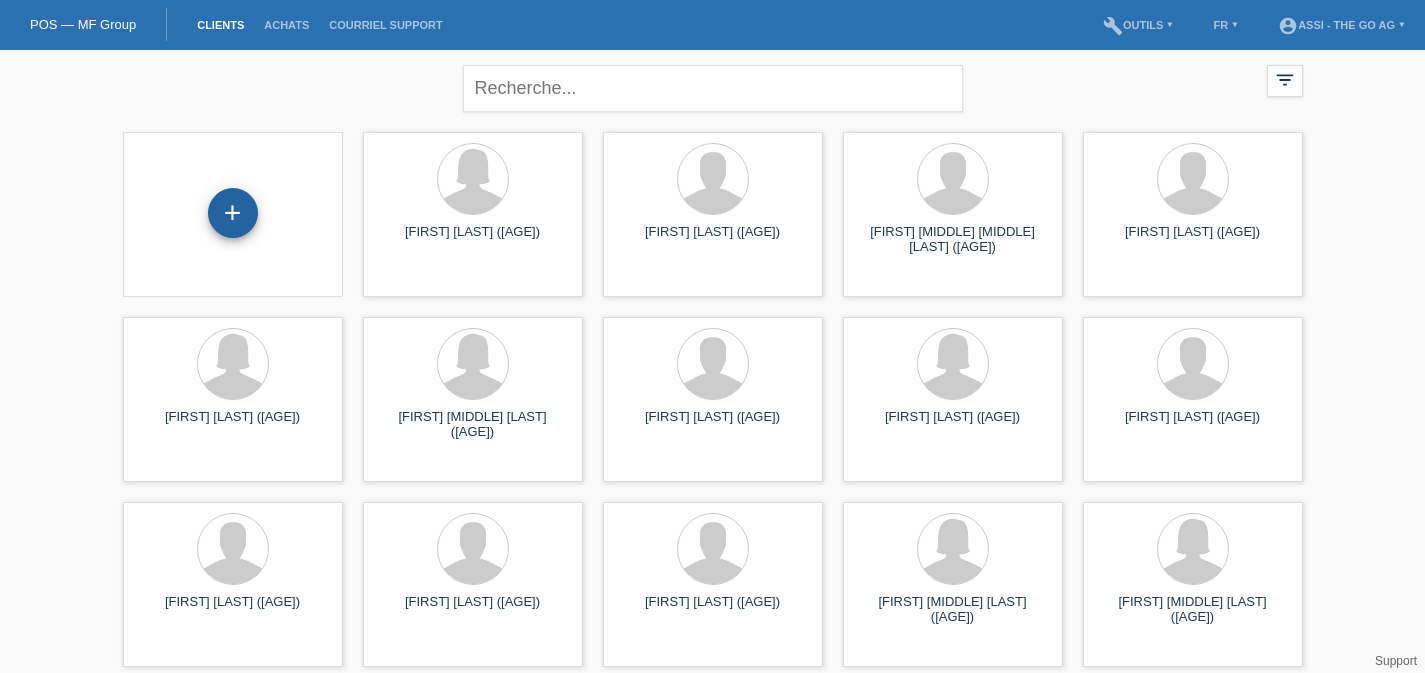 click on "+" at bounding box center (233, 213) 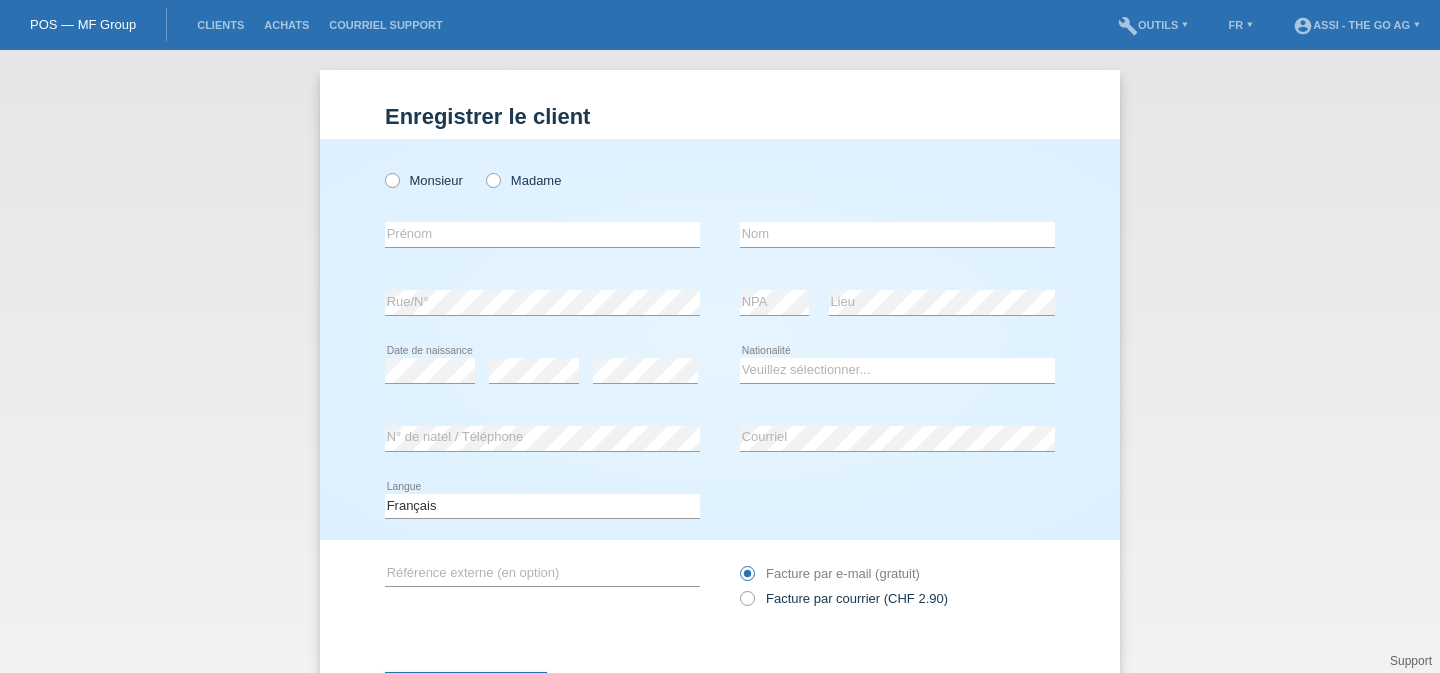 scroll, scrollTop: 0, scrollLeft: 0, axis: both 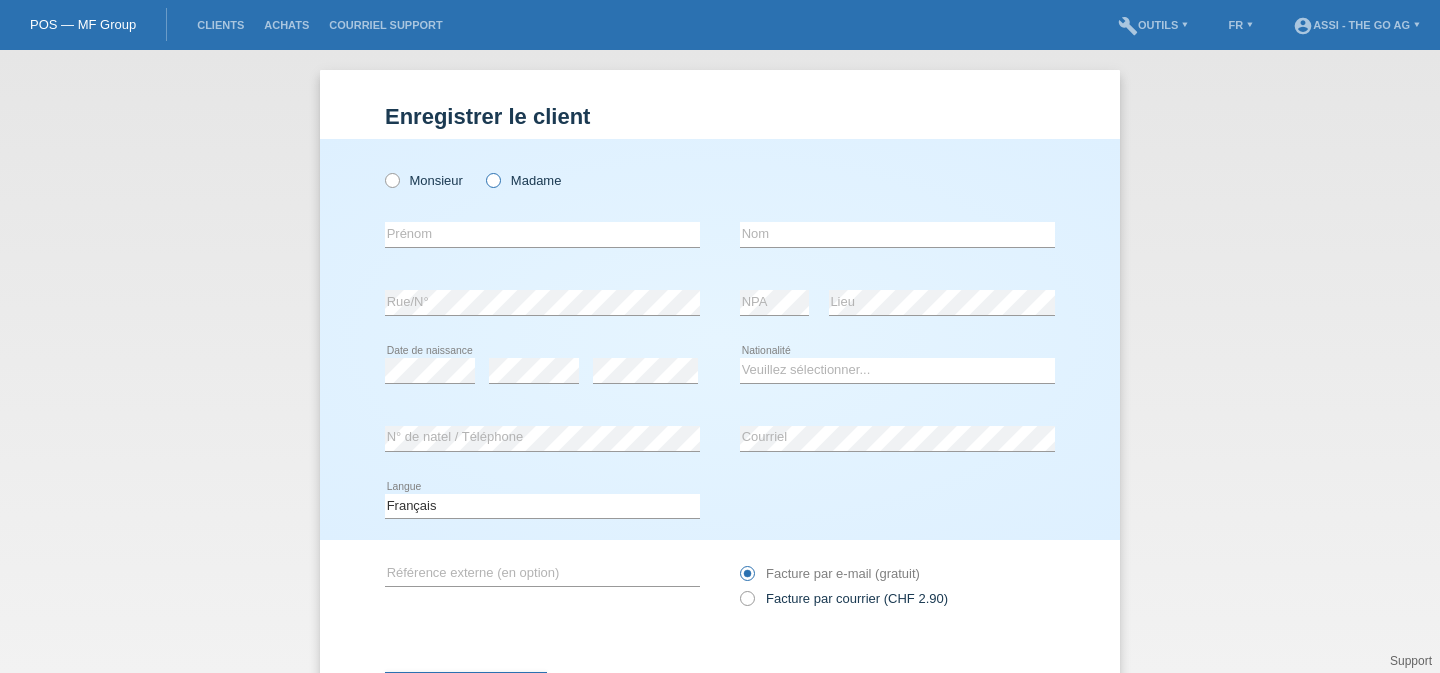click at bounding box center [382, 170] 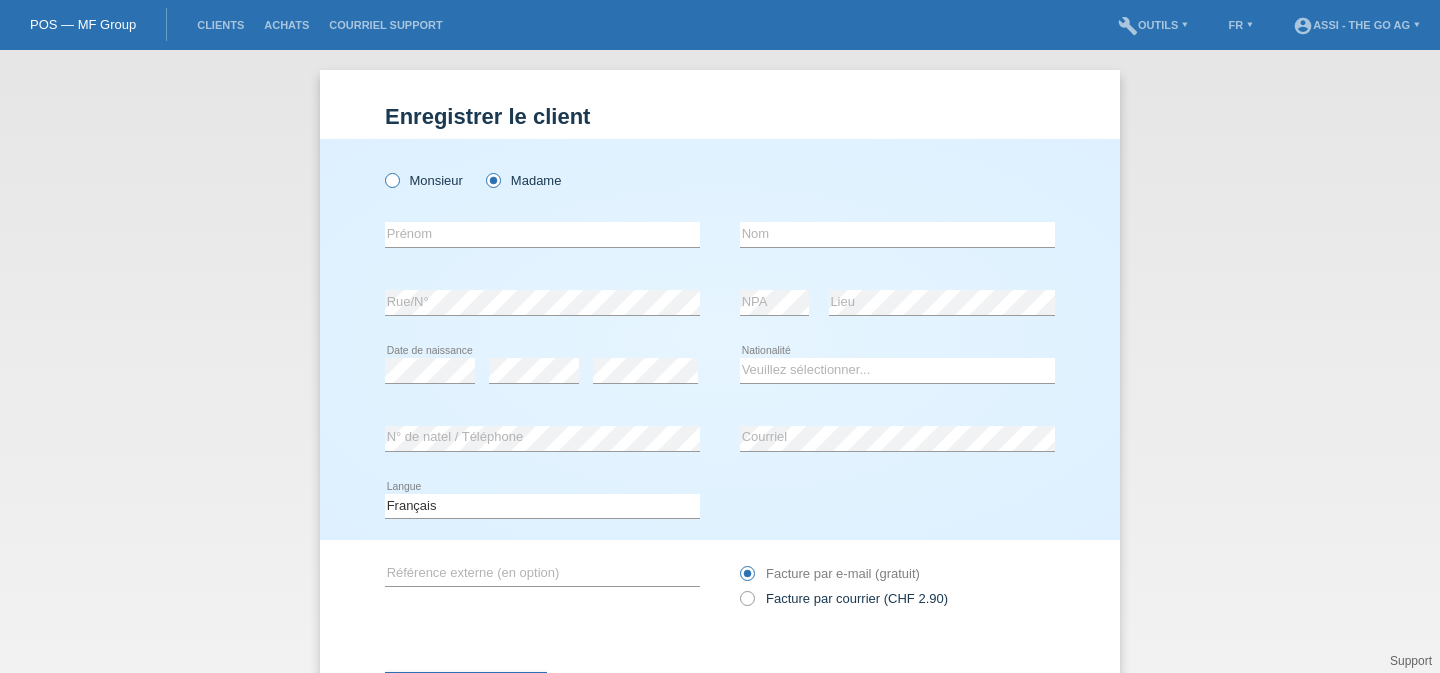 click on "Monsieur" at bounding box center [424, 180] 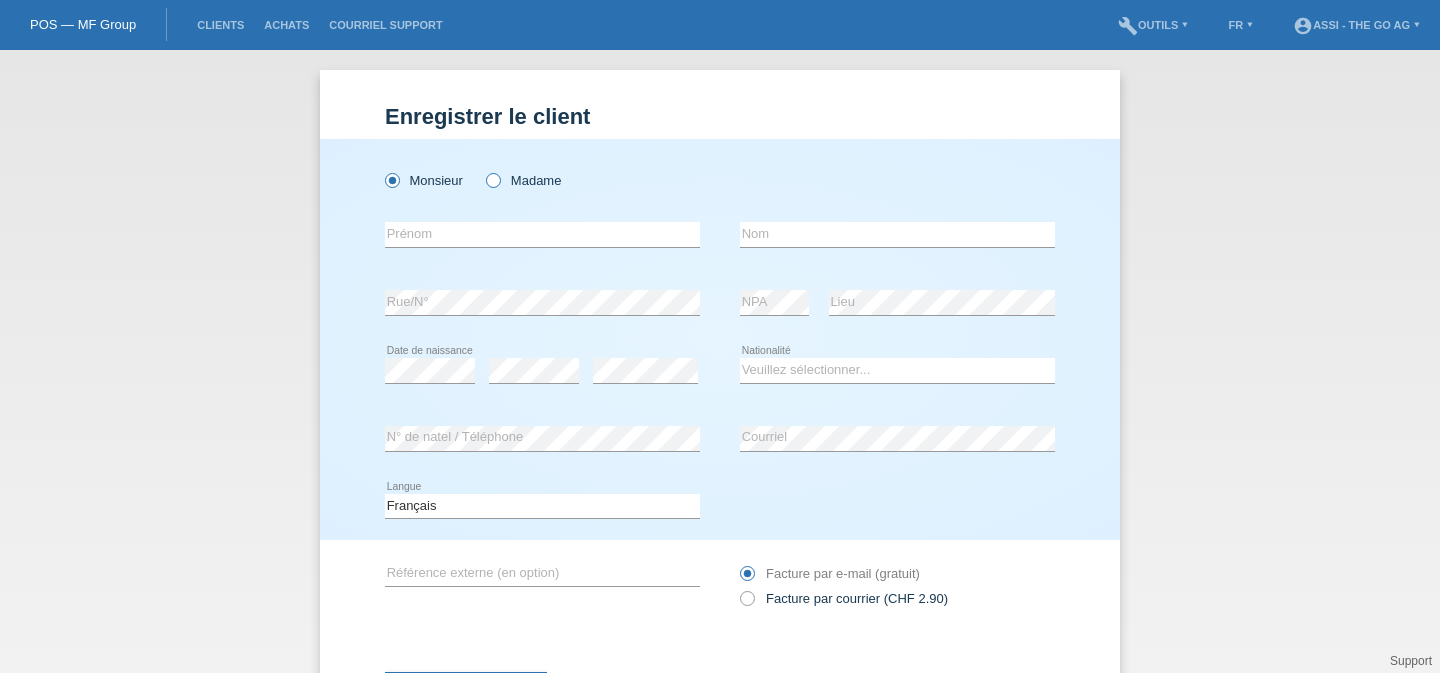 click on "Madame" at bounding box center (424, 180) 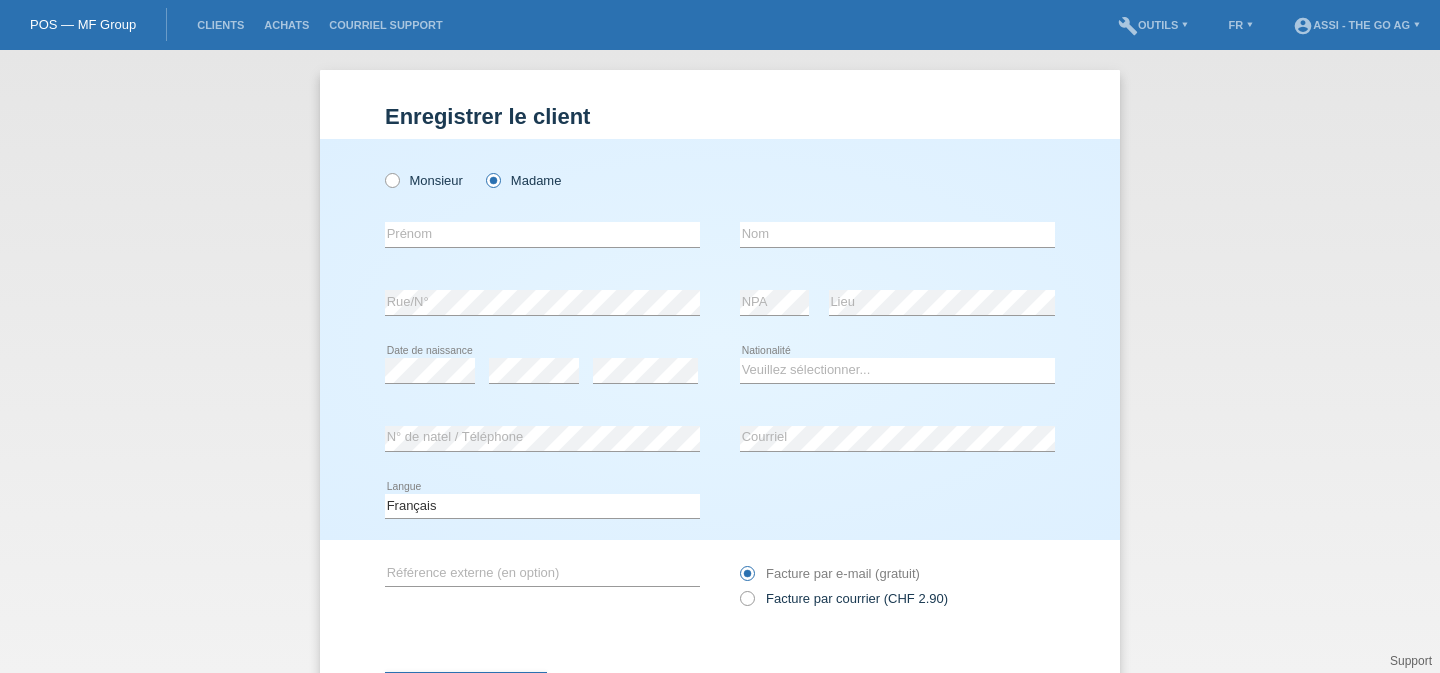 click on "error
Prénom" at bounding box center [542, 170] 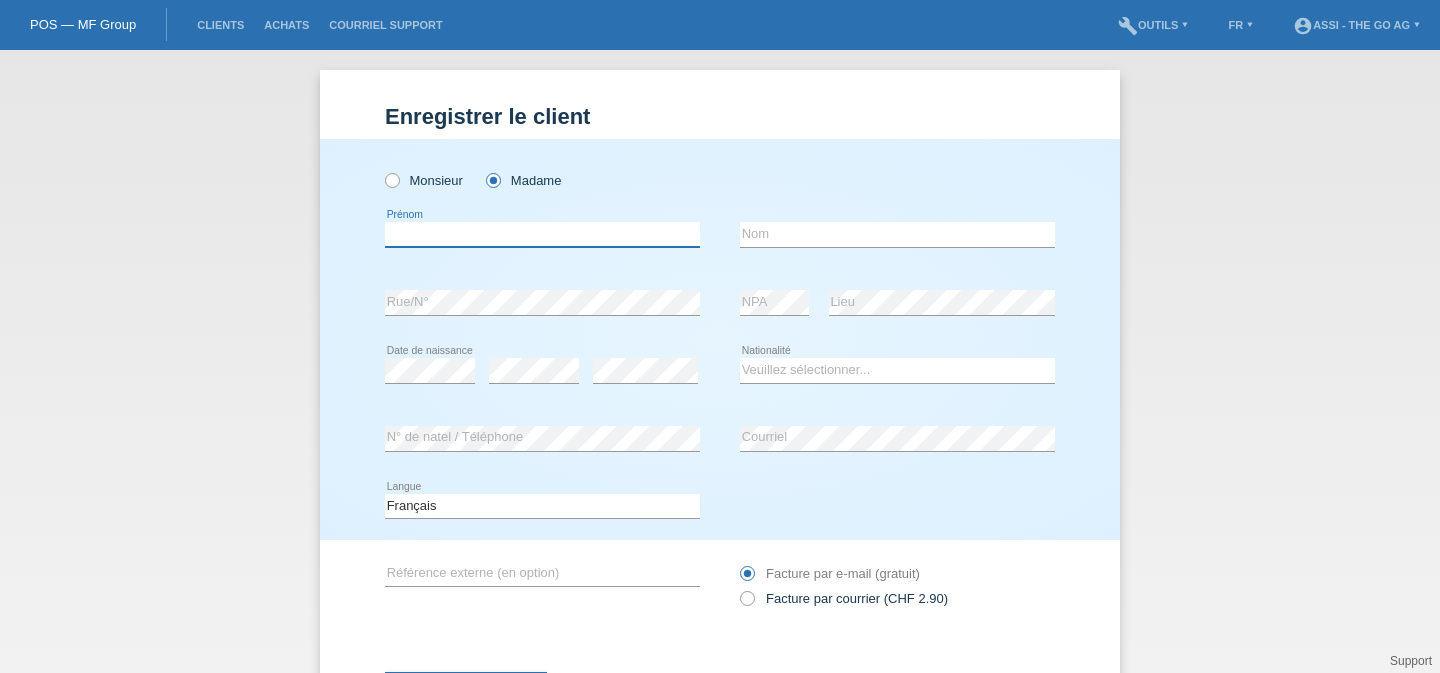 drag, startPoint x: 476, startPoint y: 225, endPoint x: 486, endPoint y: 230, distance: 11.18034 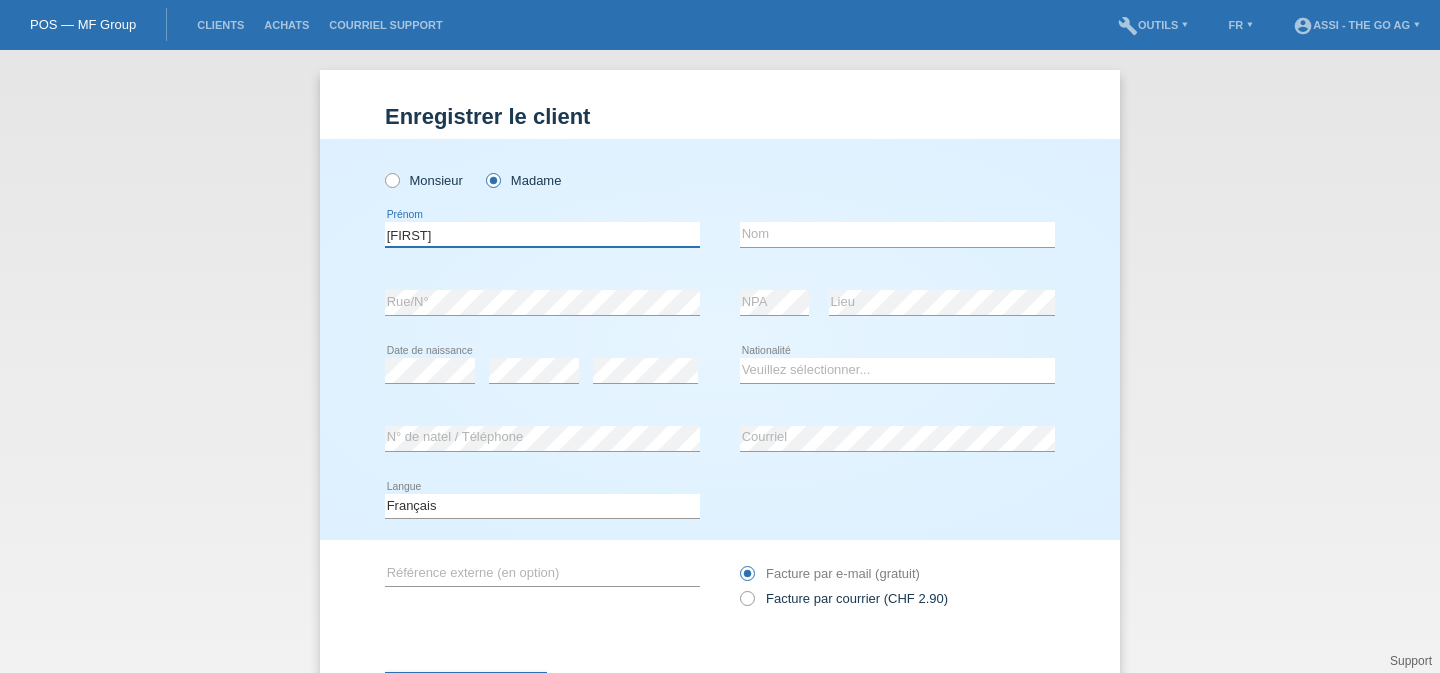 click on "Patricia" at bounding box center (542, 234) 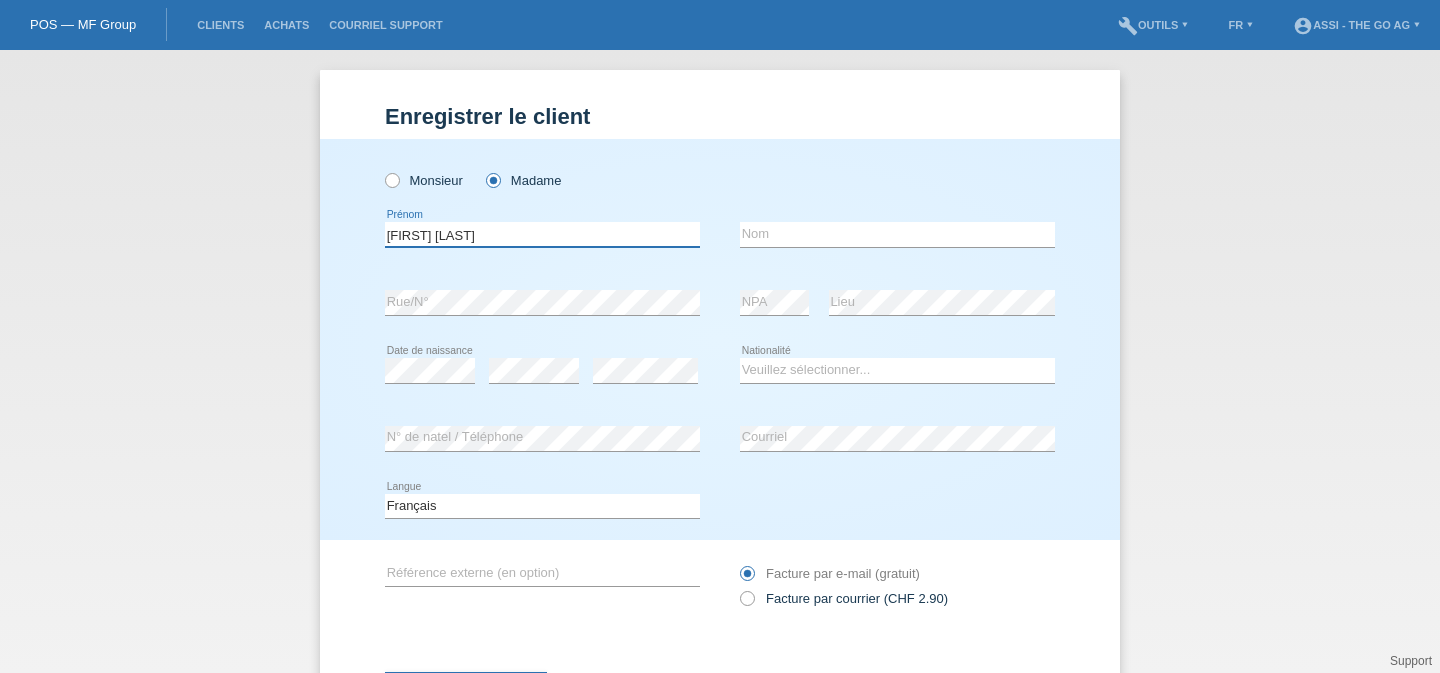 type on "Patricia Susana" 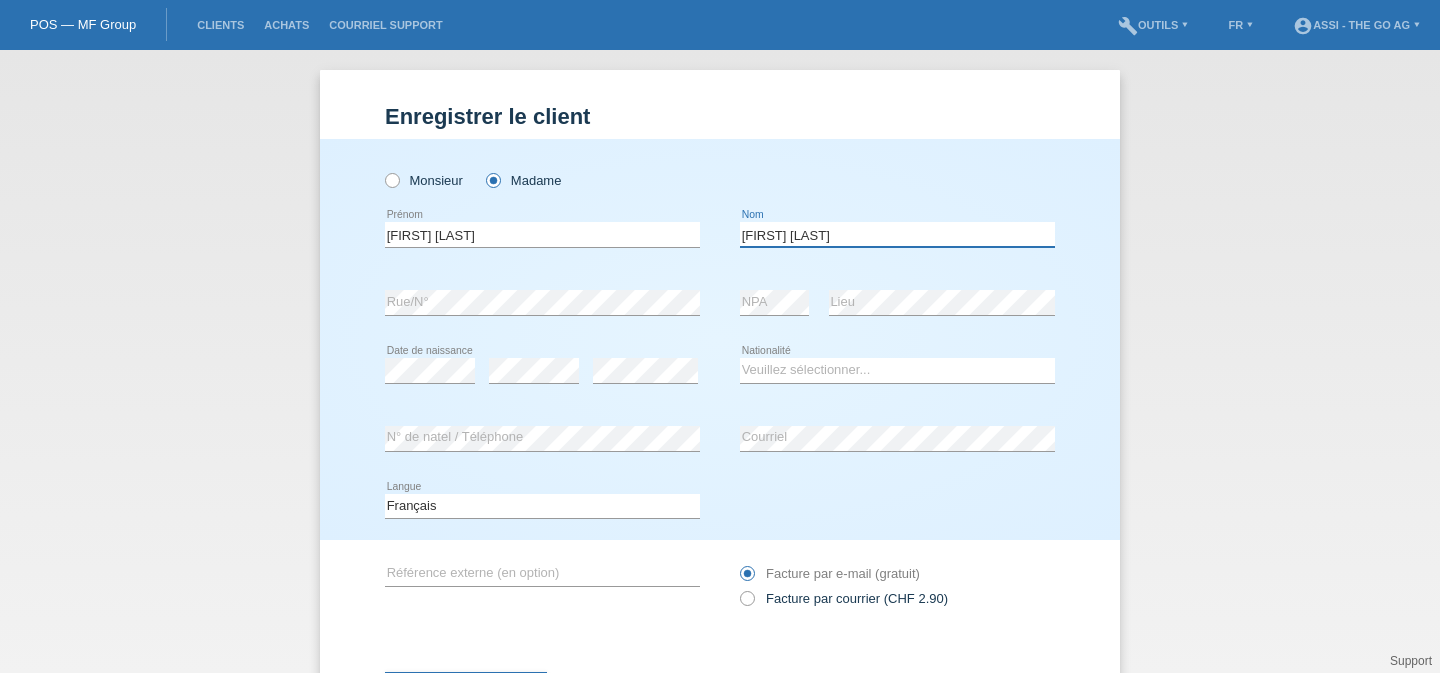 type on "De Sousa Almendra" 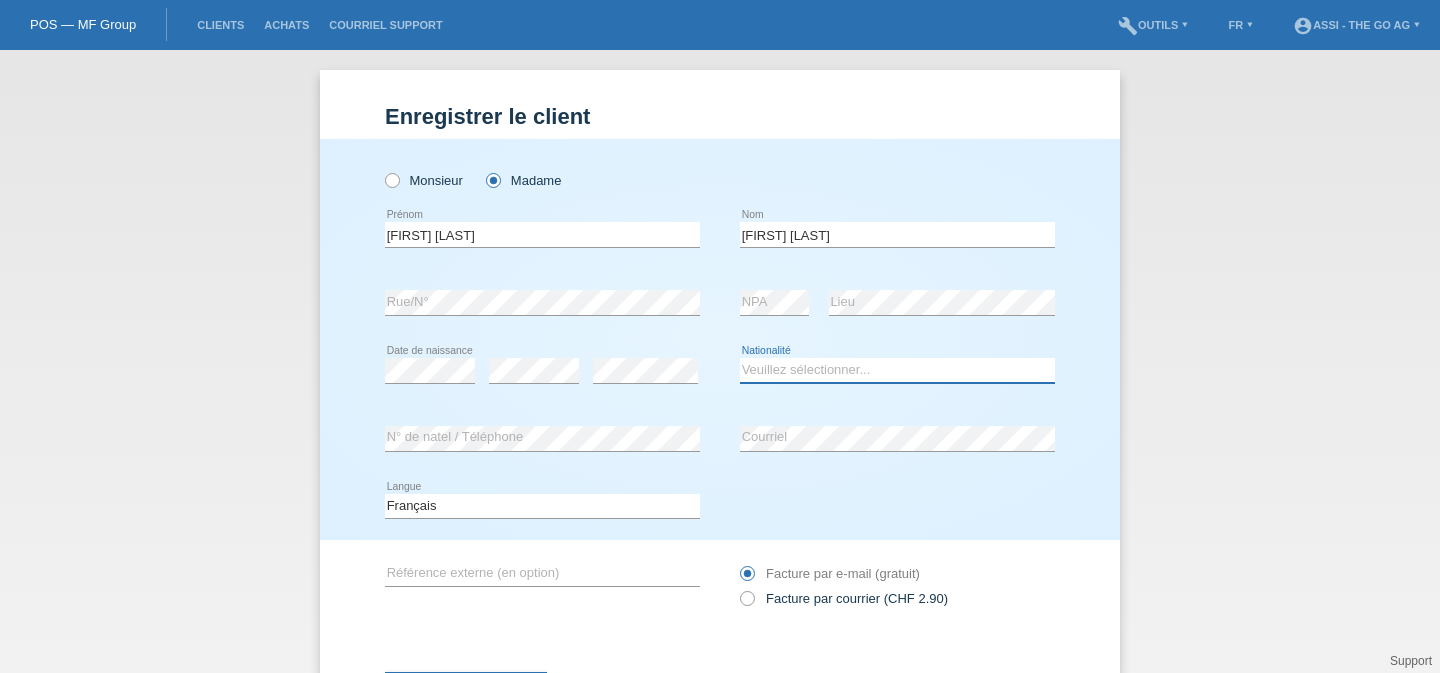 click on "Veuillez sélectionner...
Suisse
Allemagne
Autriche
Liechtenstein
------------
Afghanistan
Afrique du Sud
Åland
Albanie
Algérie Allemagne Andorre Angola Anguilla Antarctique Antigua-et-Barbuda Argentine" at bounding box center (897, 370) 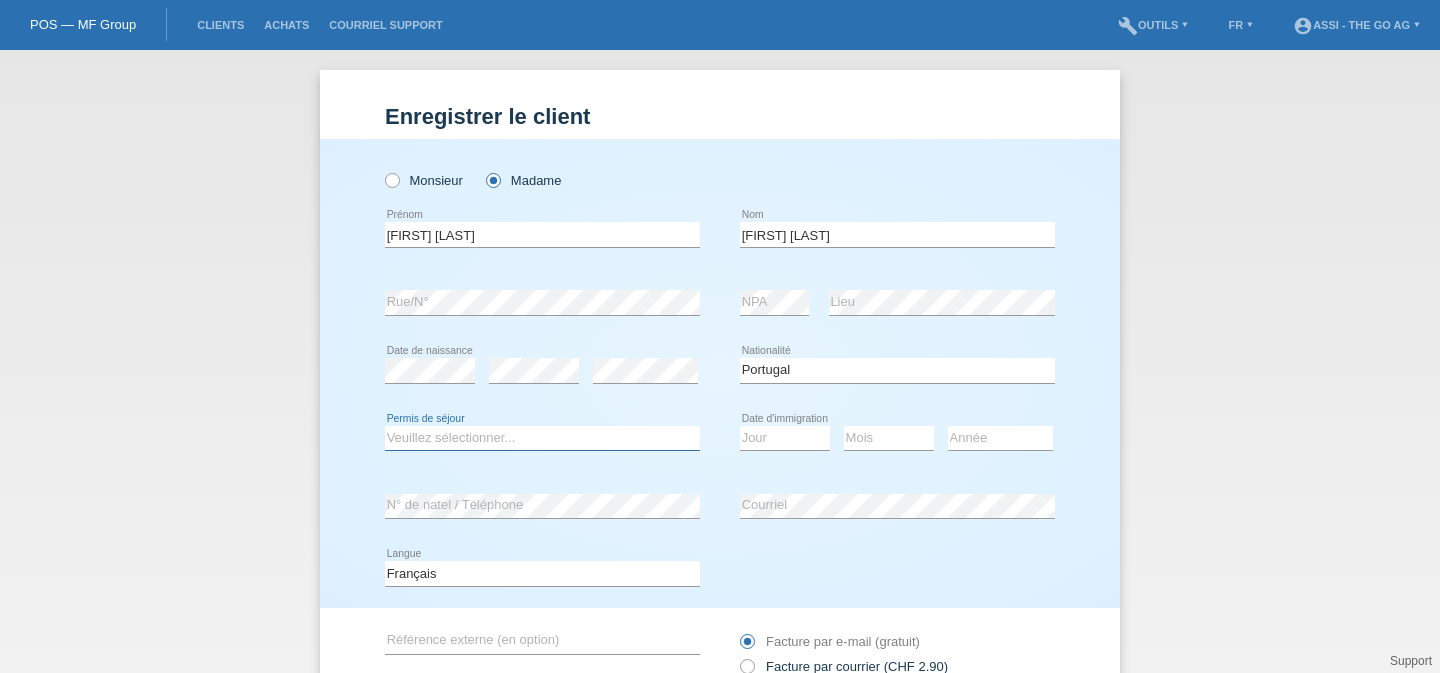 click on "Veuillez sélectionner...
C
B
B - Statut de réfugié
Autre" at bounding box center (542, 438) 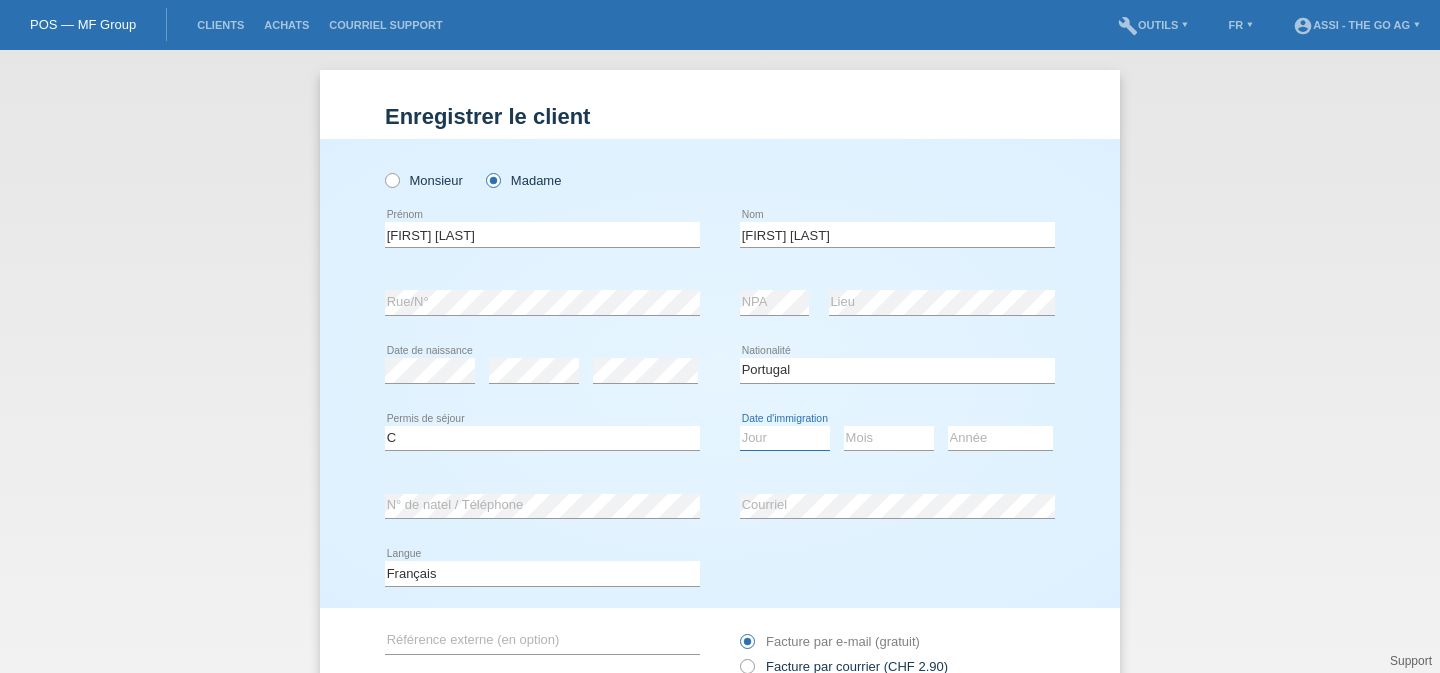 click on "Jour
01
02
03
04
05
06
07
08
09
10 11" at bounding box center [785, 438] 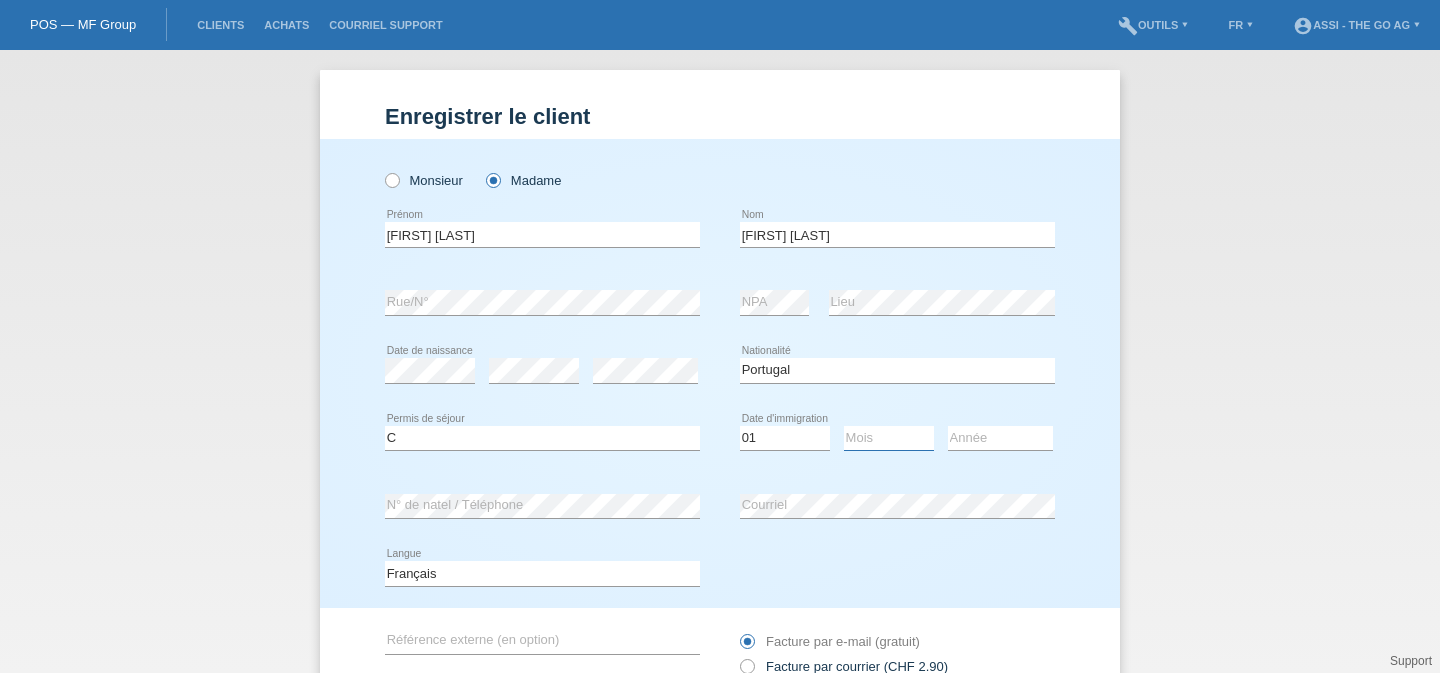 click on "Mois
01
02
03
04
05
06
07
08
09
10 11" at bounding box center (889, 438) 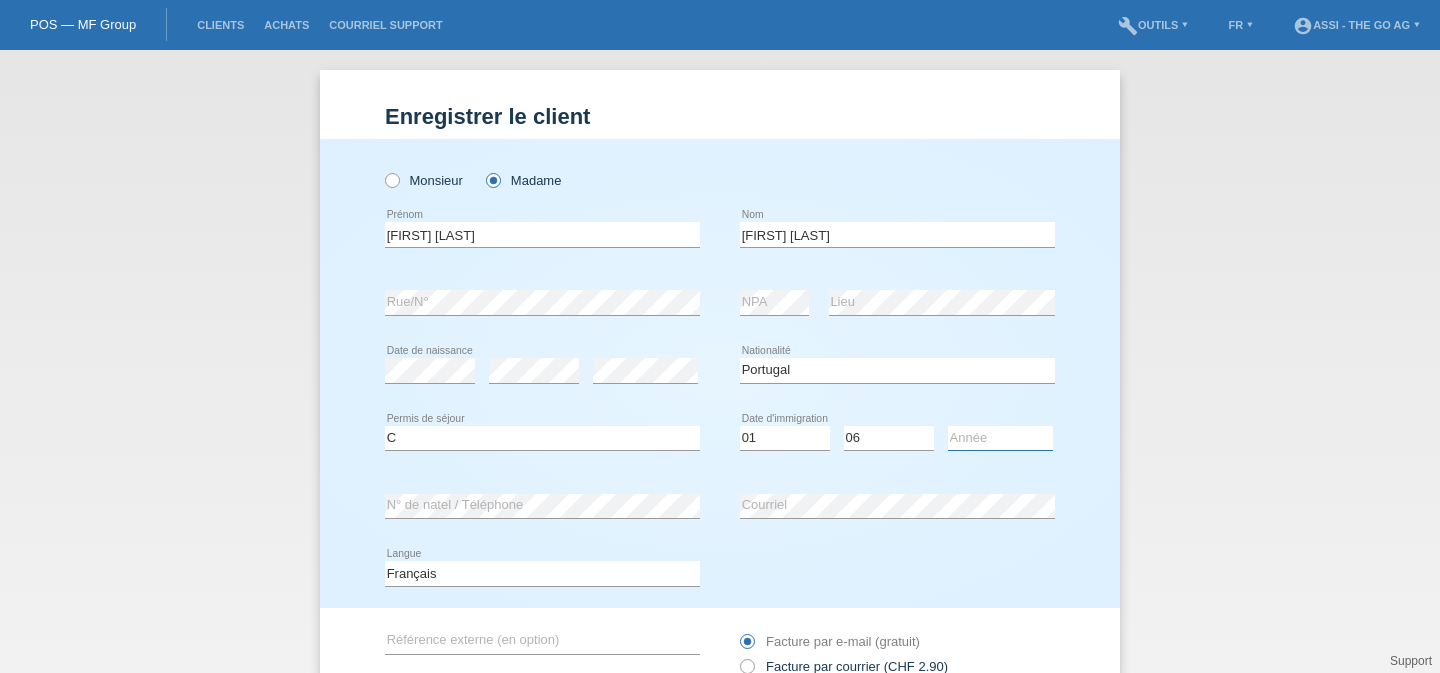 click on "Année
2025
2024
2023
2022
2021
2020
2019
2018
2017 2016 2015 2014 2013 2012 2011 2010 2009 2008 2007 2006 2005 2004 2003 2002 2001" at bounding box center [1000, 438] 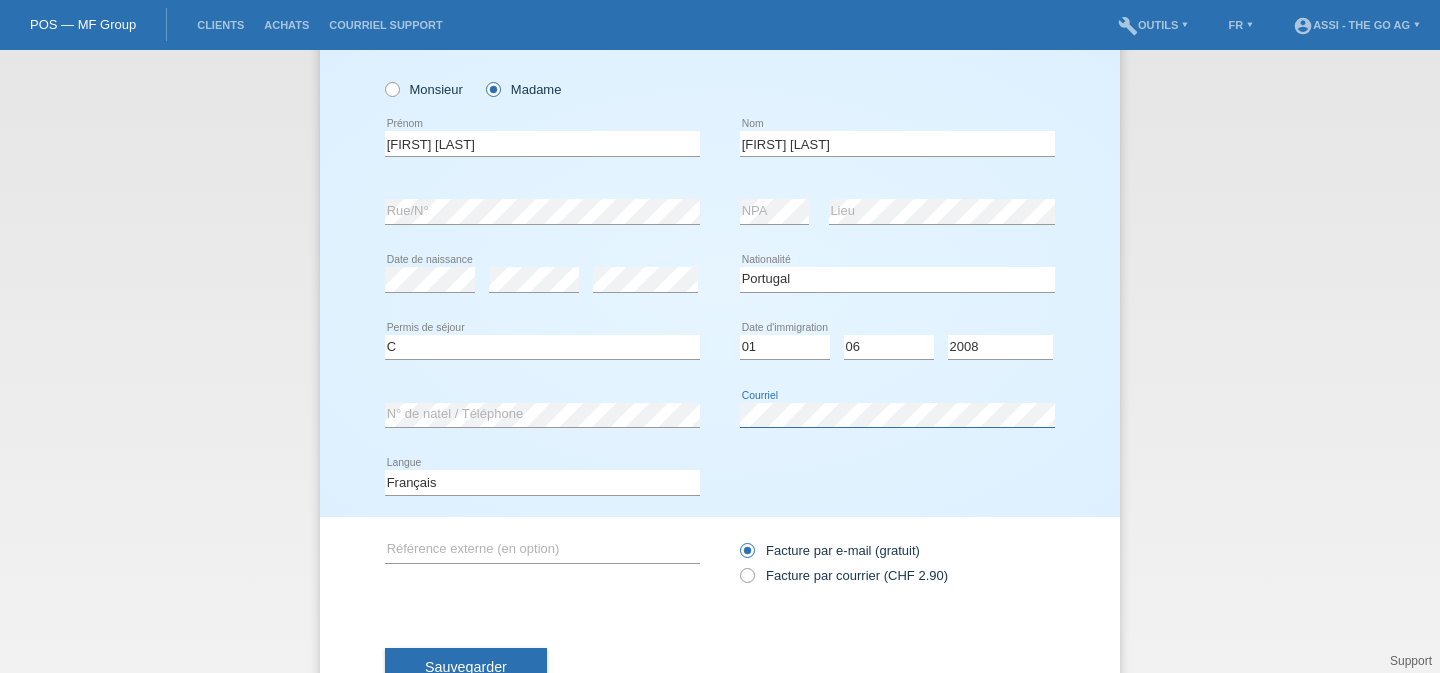 scroll, scrollTop: 163, scrollLeft: 0, axis: vertical 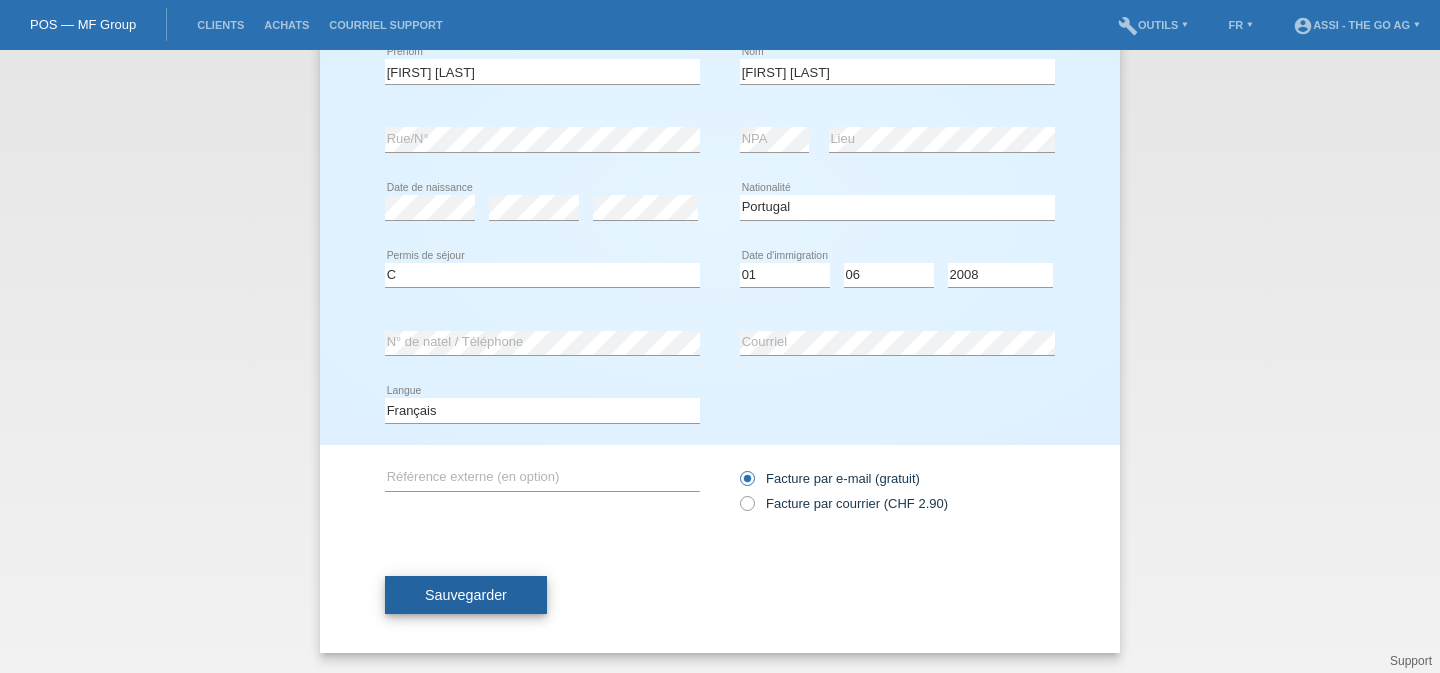 click on "Sauvegarder" at bounding box center (466, 595) 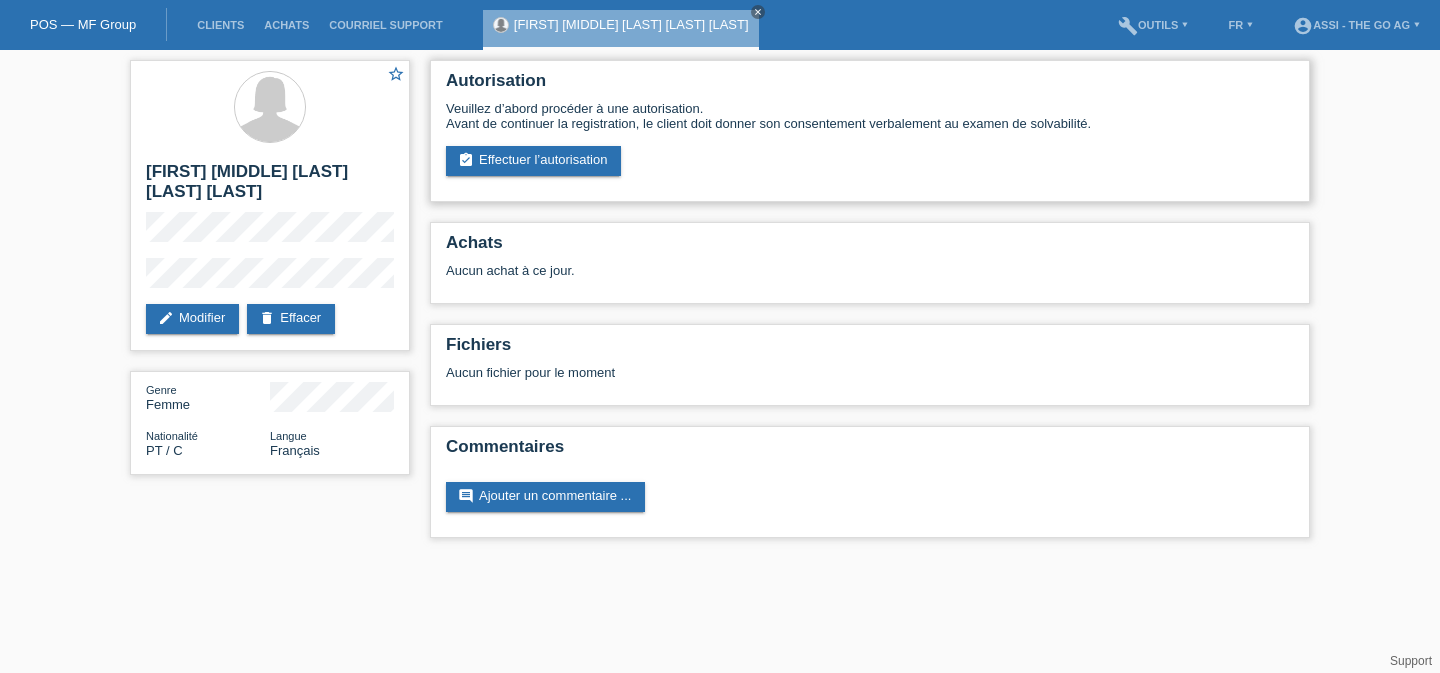 scroll, scrollTop: 0, scrollLeft: 0, axis: both 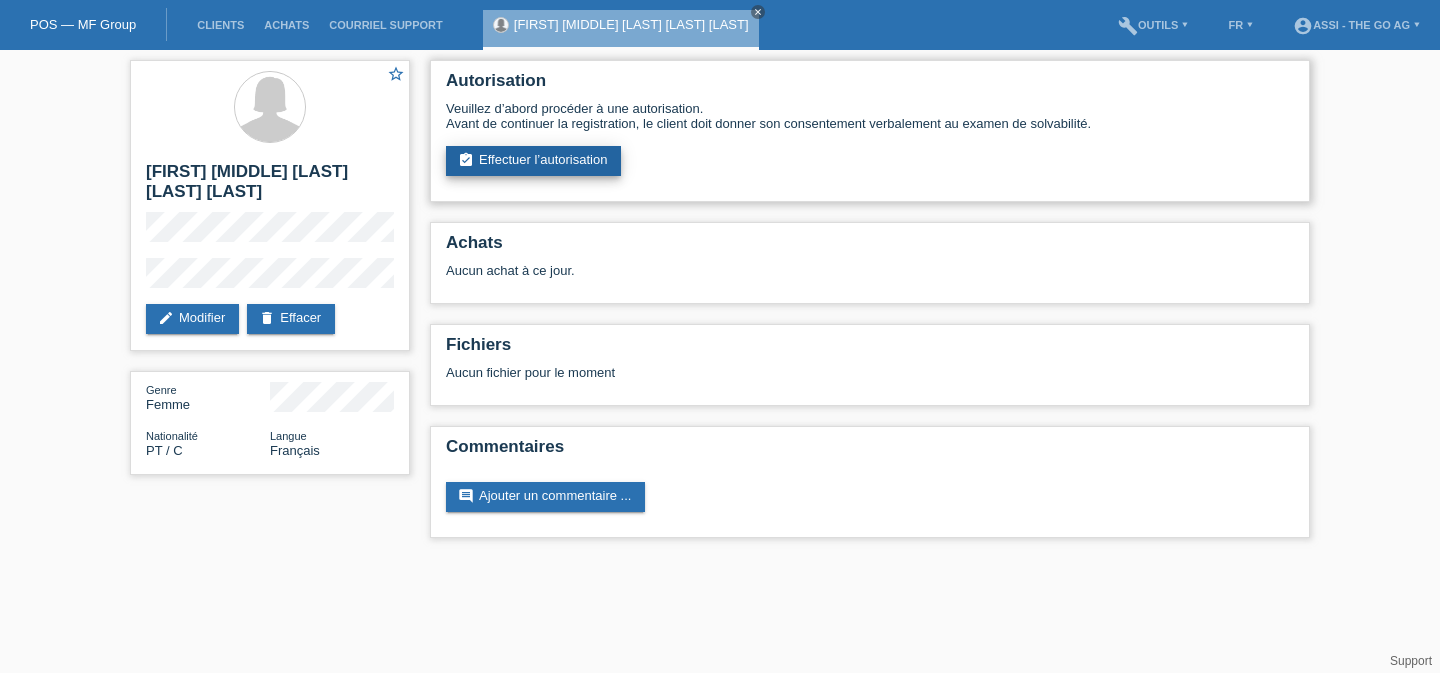 click on "assignment_turned_in  Effectuer l’autorisation" at bounding box center [533, 161] 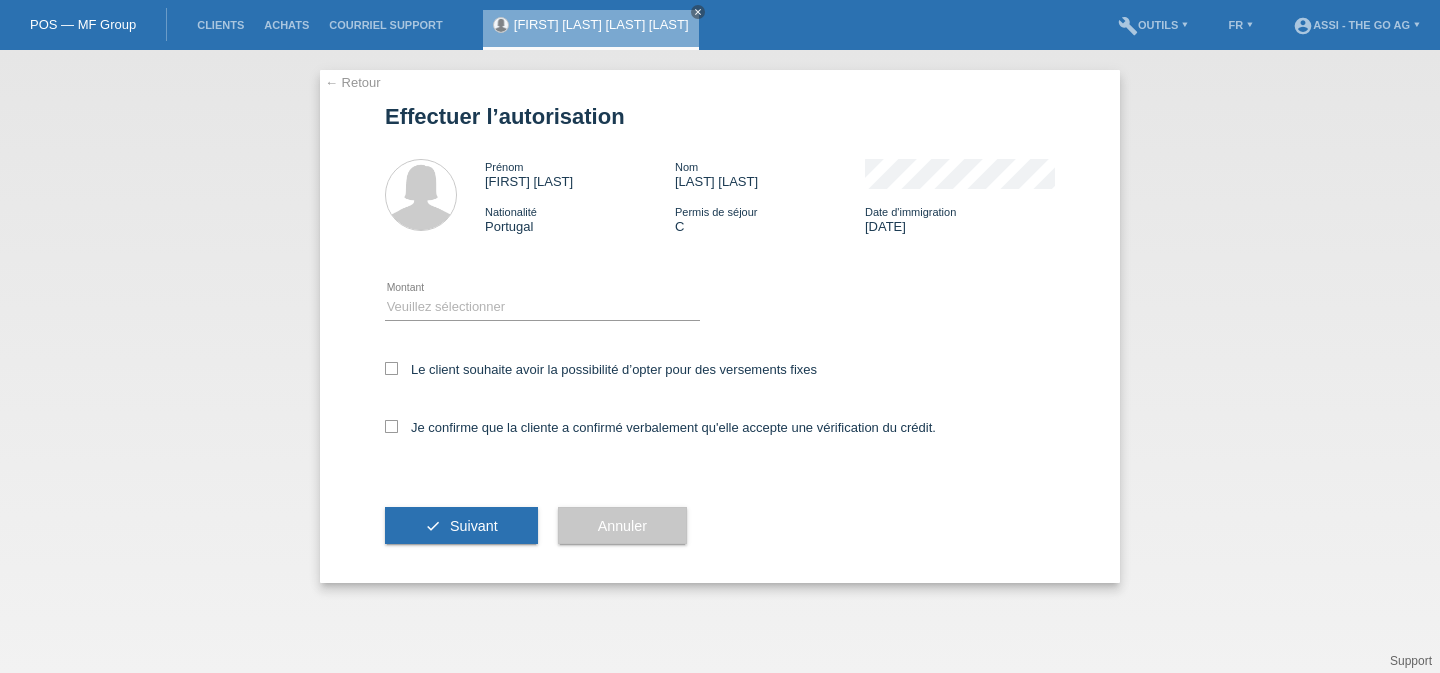 scroll, scrollTop: 0, scrollLeft: 0, axis: both 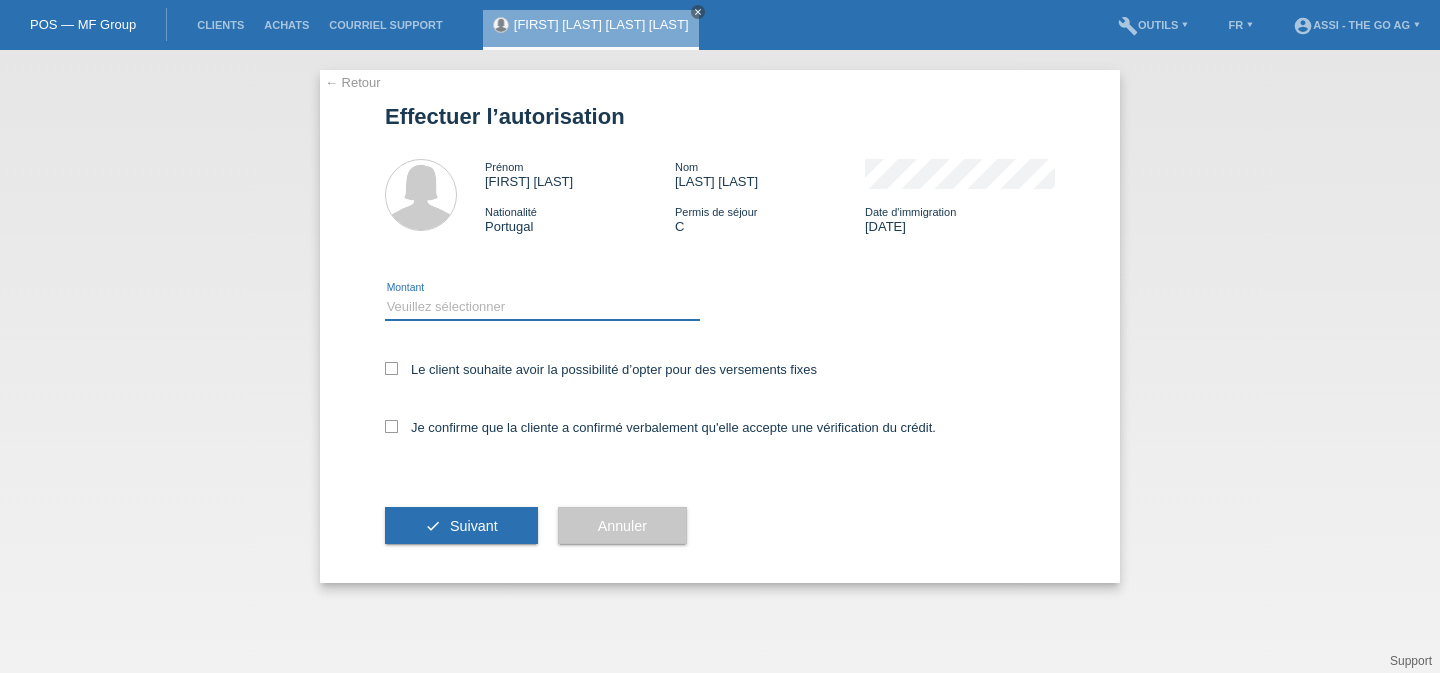 click on "Veuillez sélectionner
CHF 1.00 - CHF 499.00
CHF 500.00 - CHF 1'999.00
CHF 2'000.00 - CHF 10'000.00" at bounding box center (542, 307) 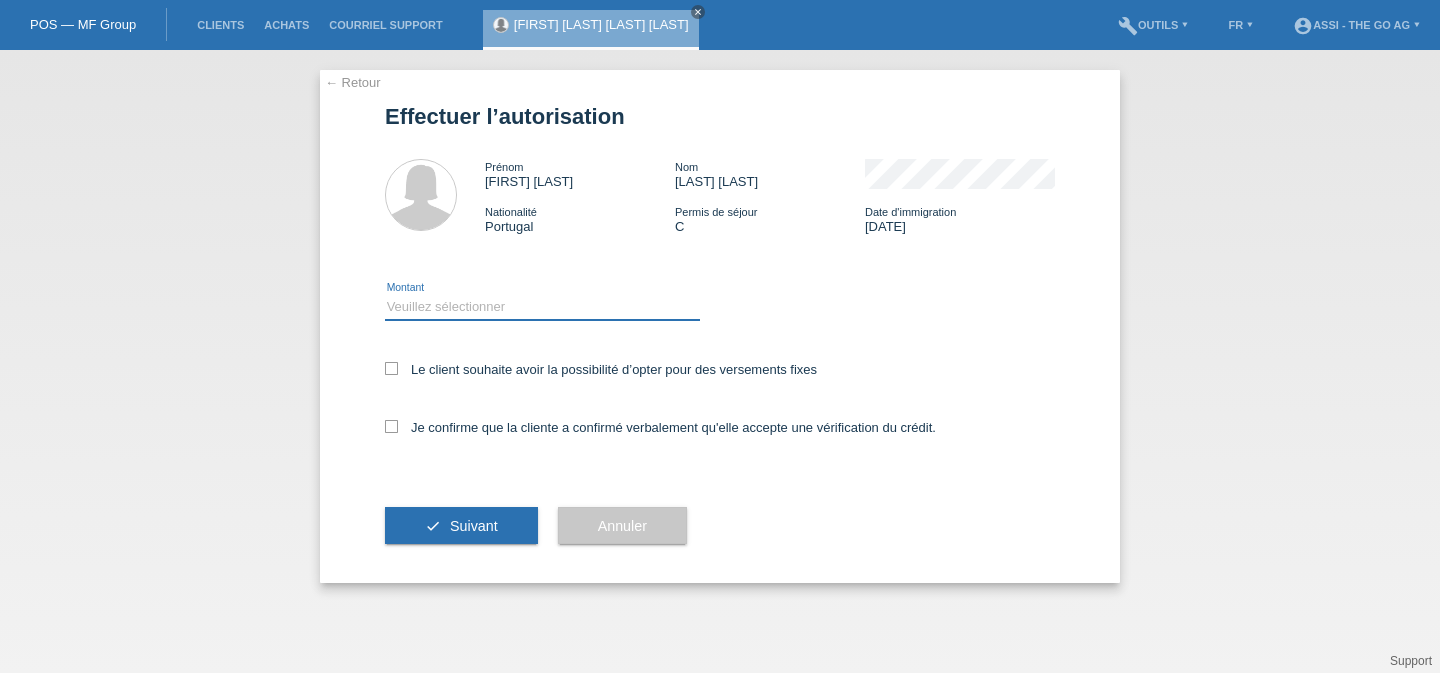 select on "3" 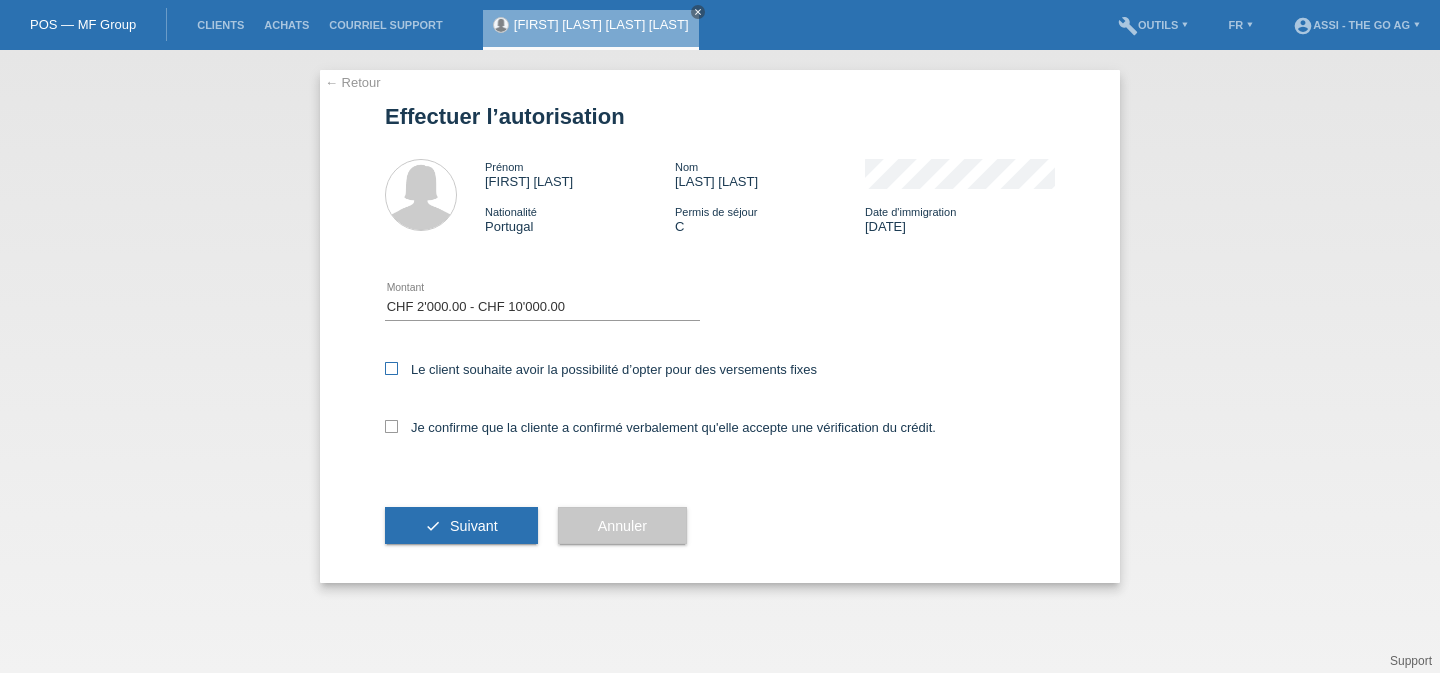 click at bounding box center (391, 368) 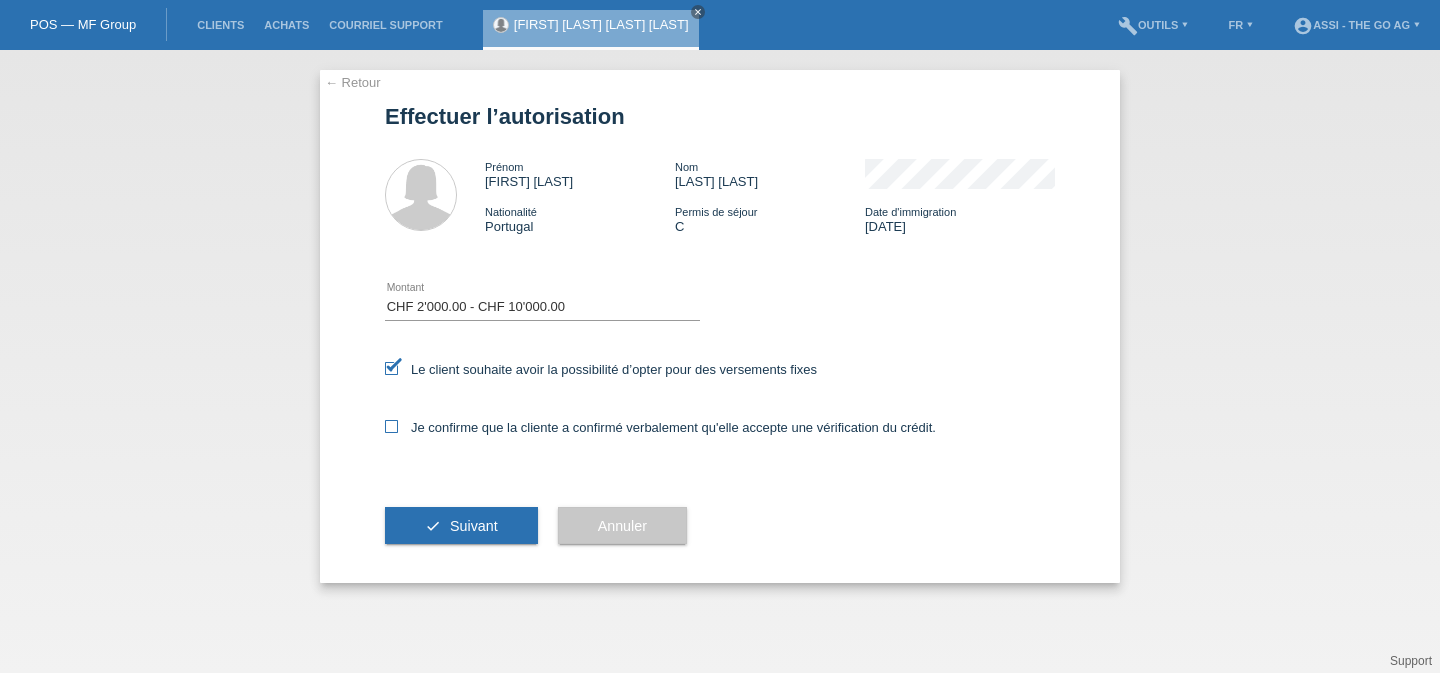 click at bounding box center (391, 426) 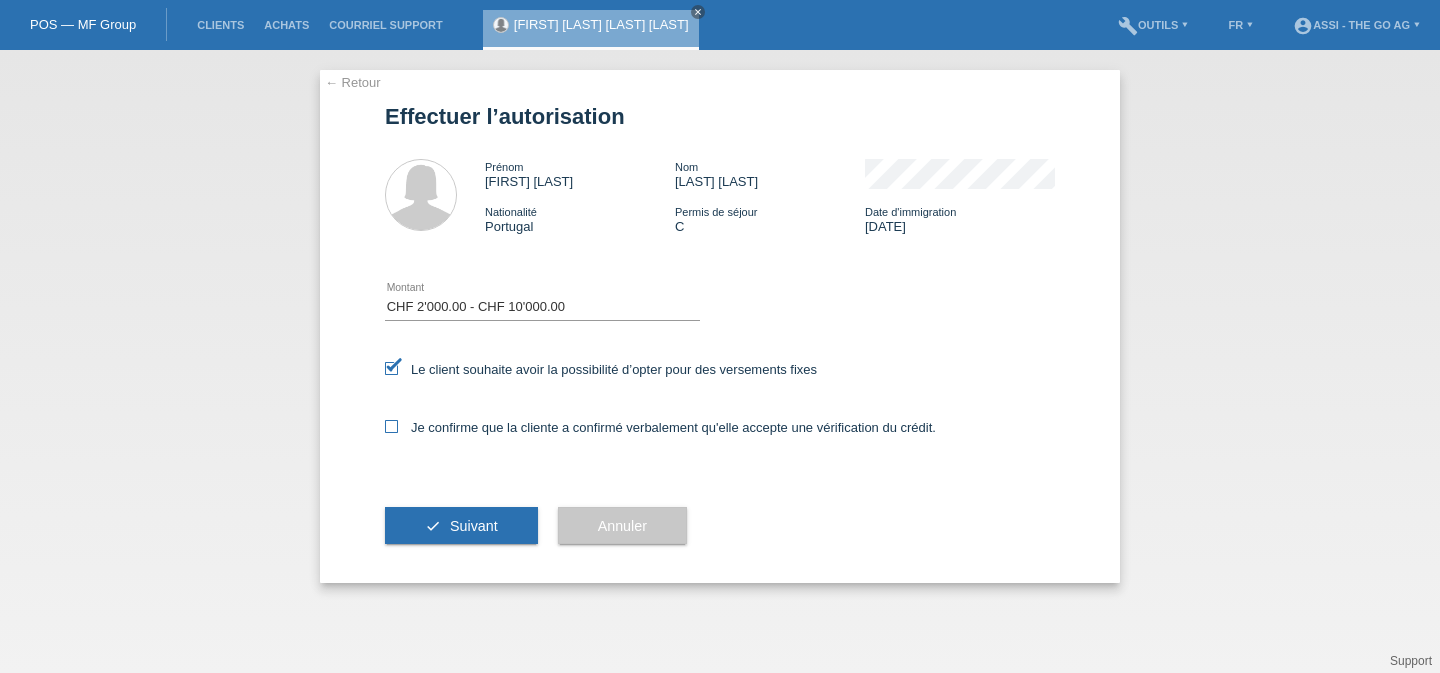 checkbox on "true" 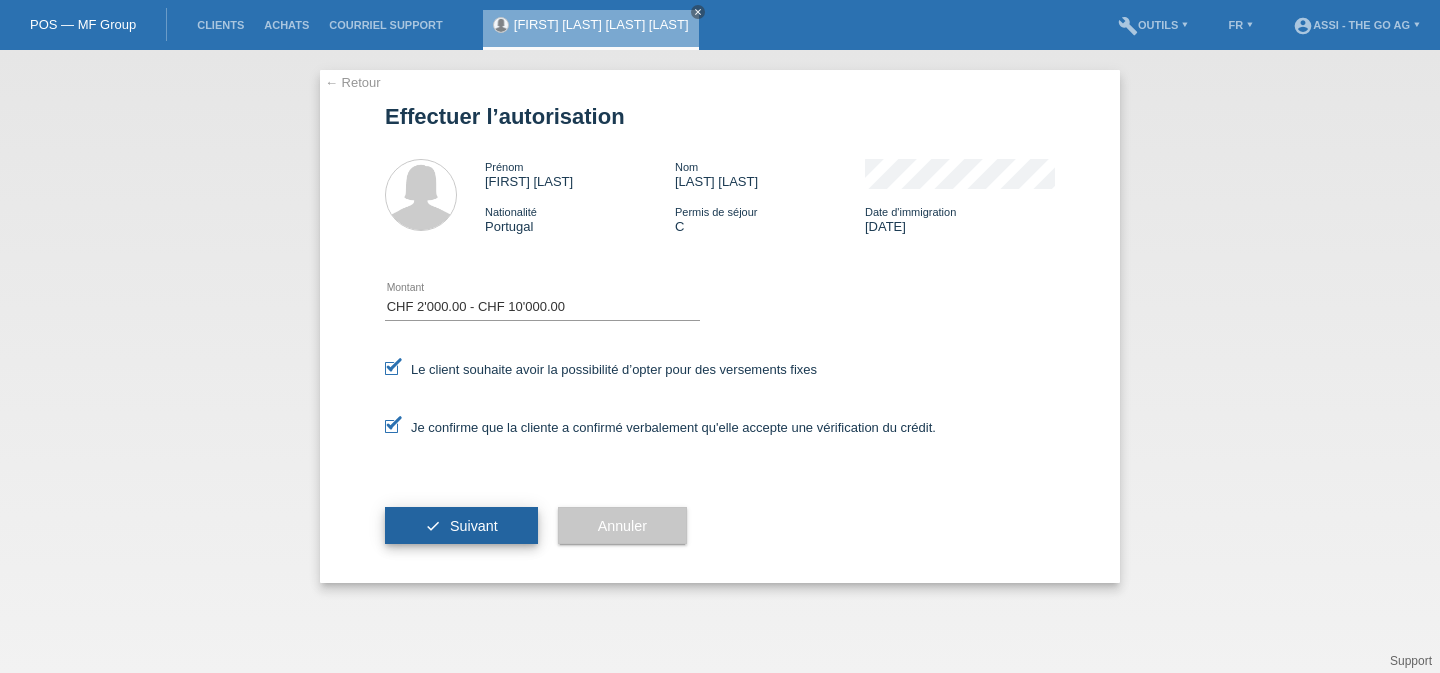 click on "check" at bounding box center [433, 526] 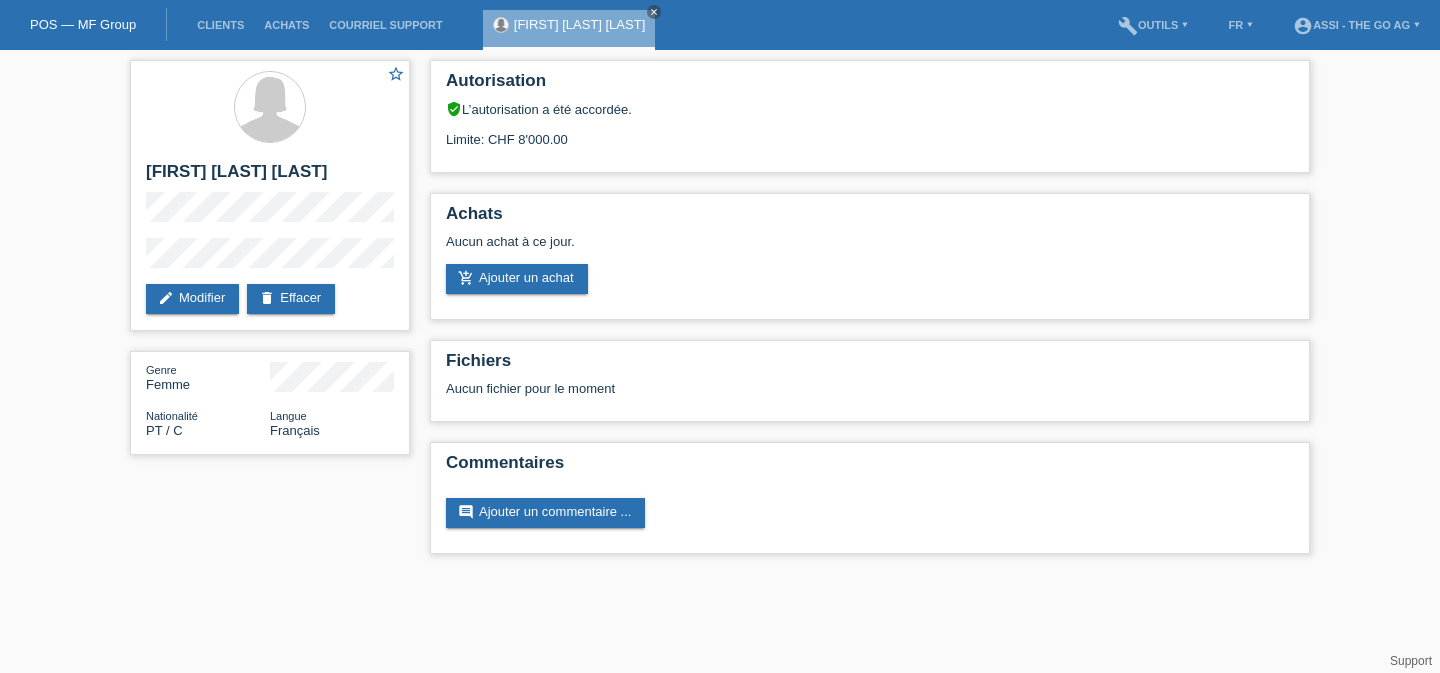 scroll, scrollTop: 0, scrollLeft: 0, axis: both 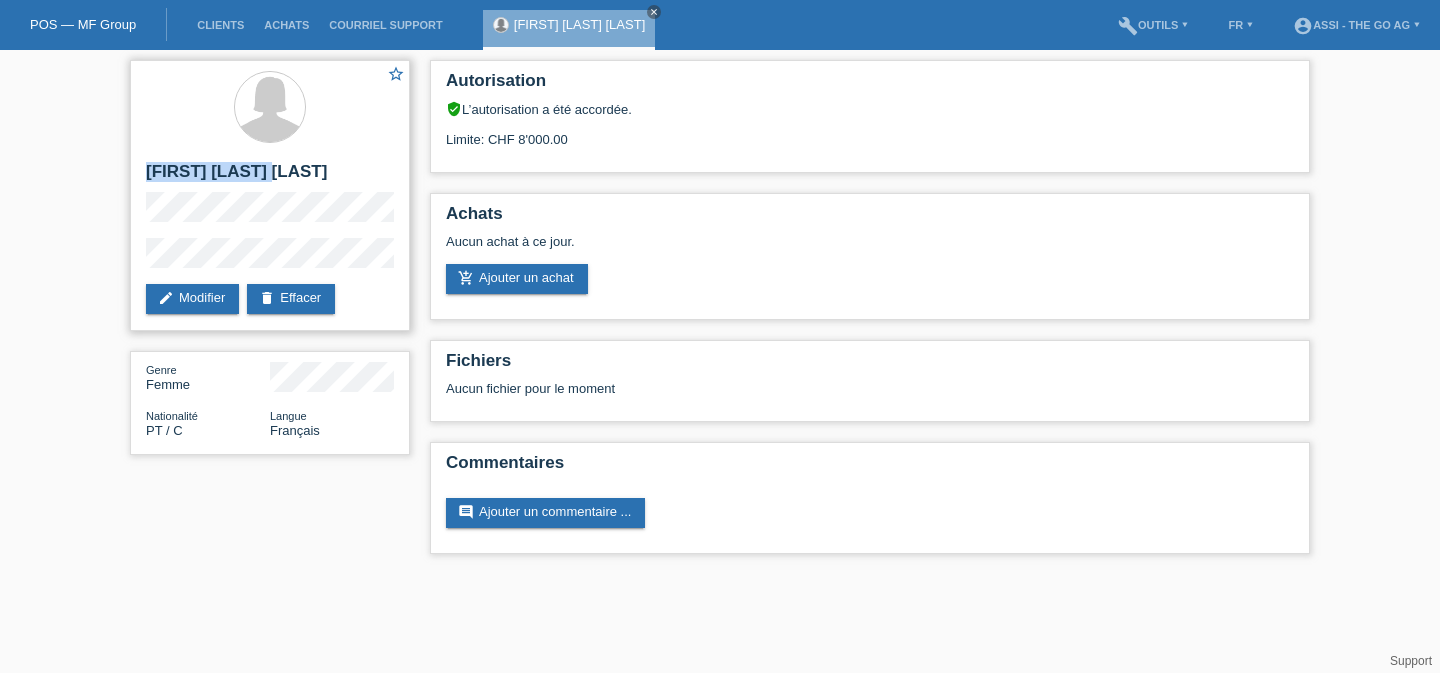 drag, startPoint x: 143, startPoint y: 171, endPoint x: 274, endPoint y: 179, distance: 131.24405 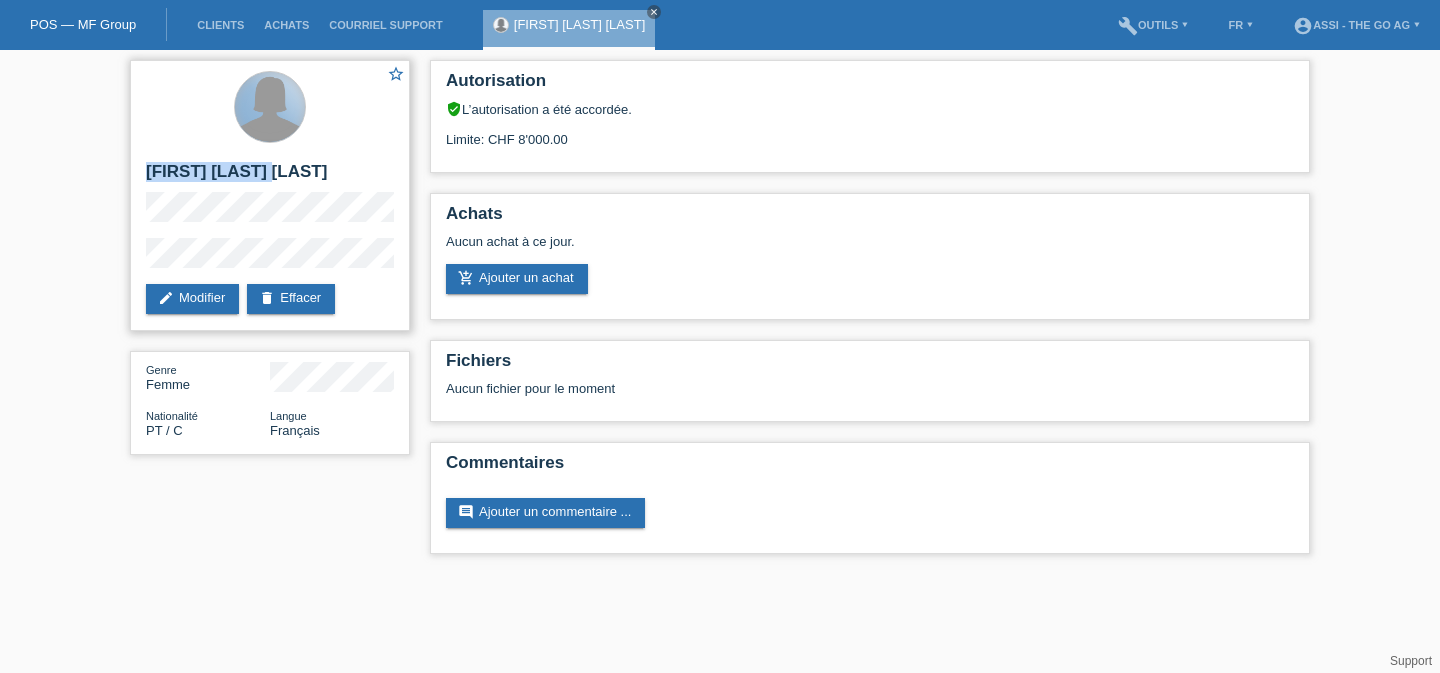 copy on "[FIRST] [LAST]" 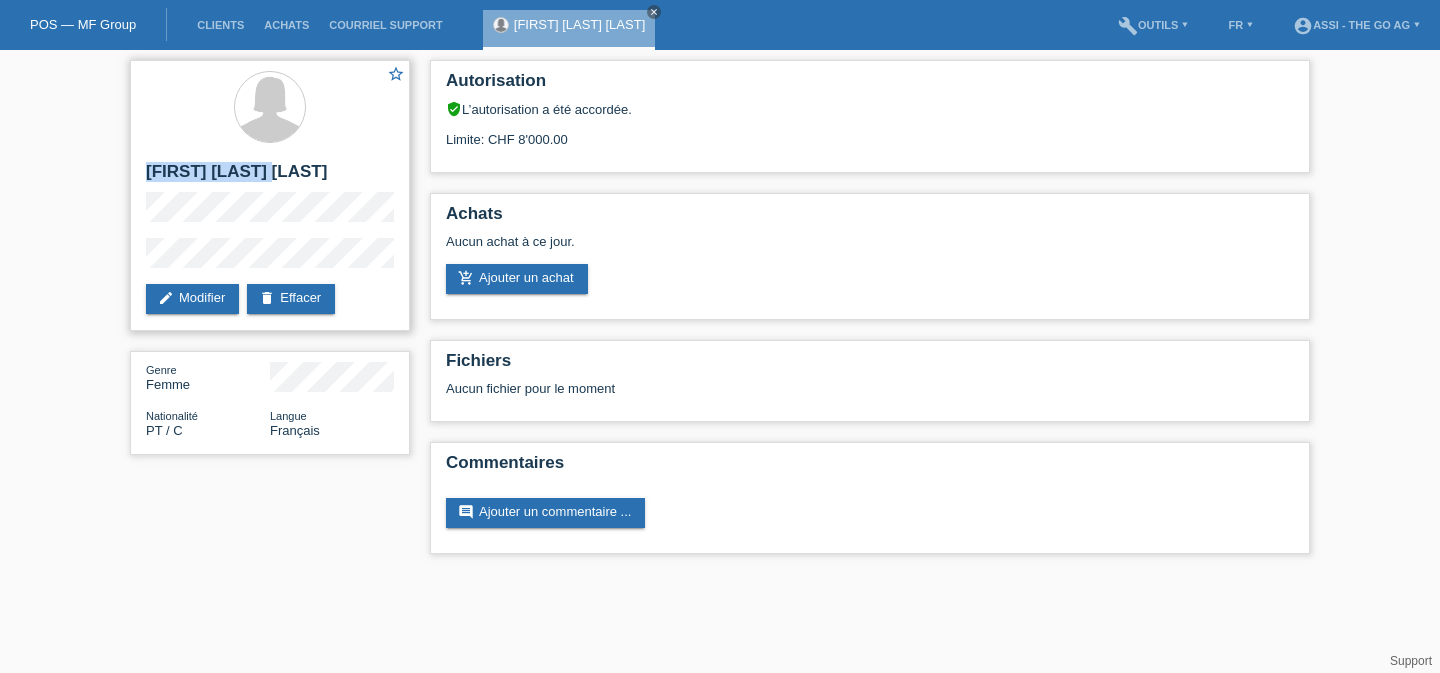 copy on "[FIRST] [LAST]" 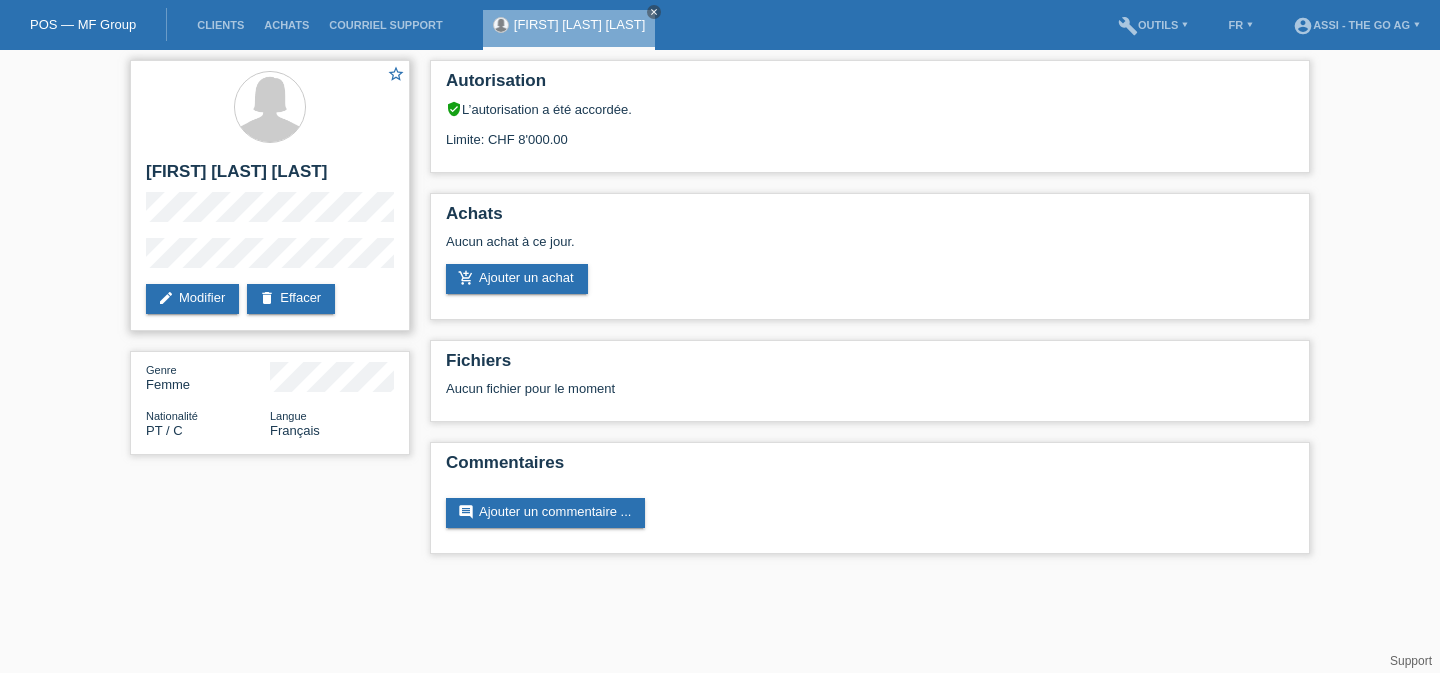click on "[FIRST] [LAST] [LAST]" at bounding box center [270, 177] 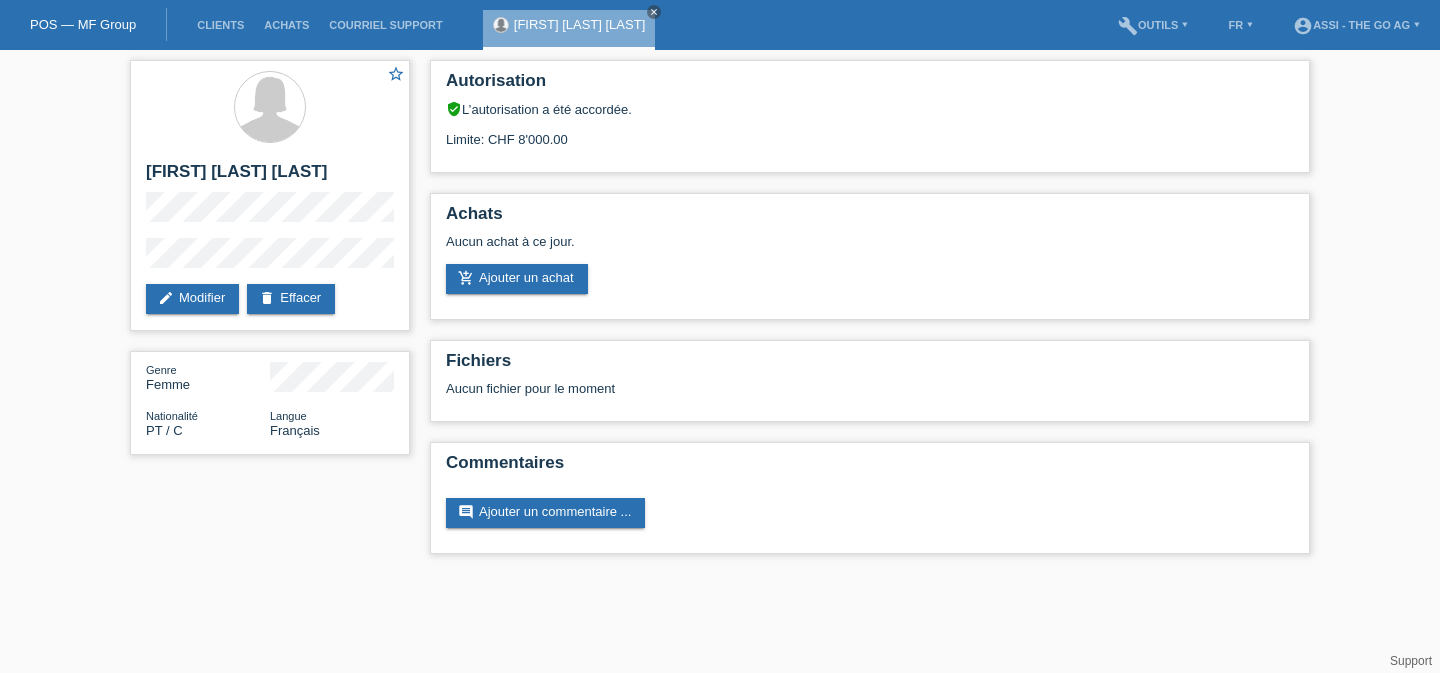 copy on "[LAST] [LAST]" 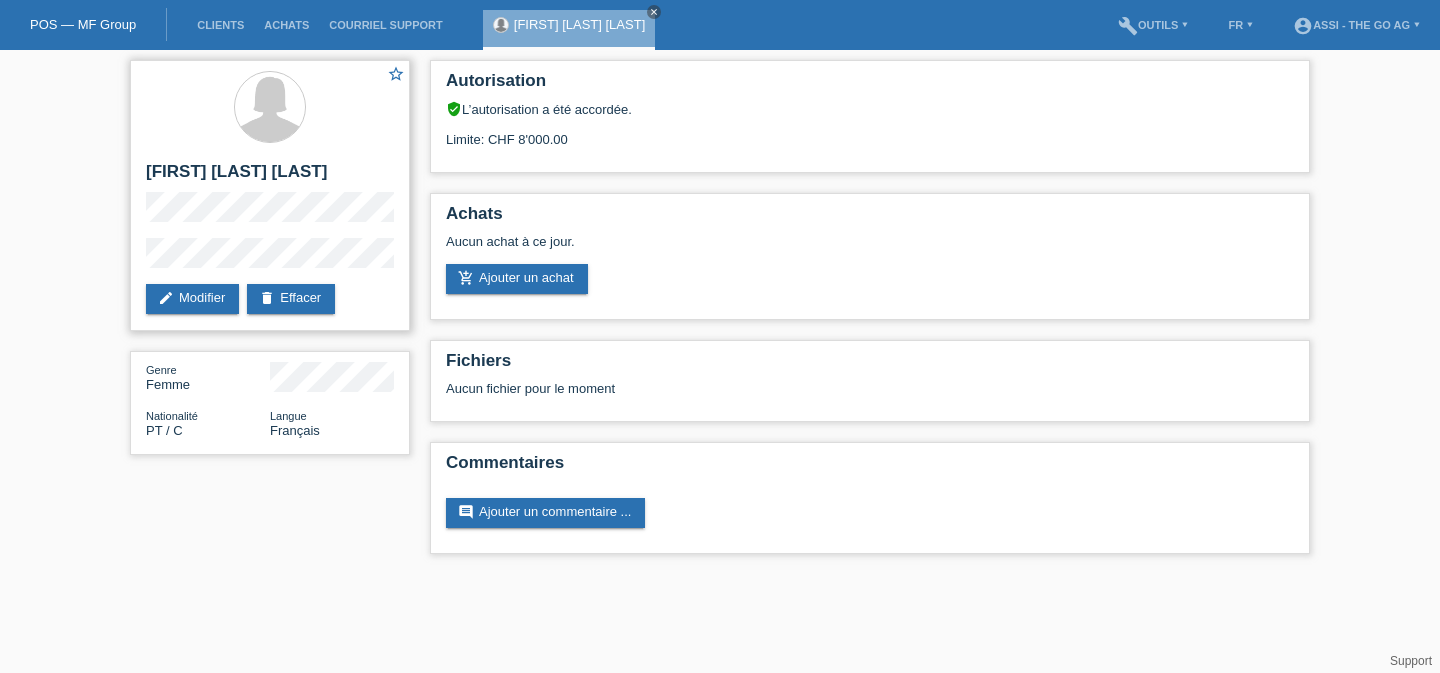 drag, startPoint x: 130, startPoint y: 160, endPoint x: 142, endPoint y: 166, distance: 13.416408 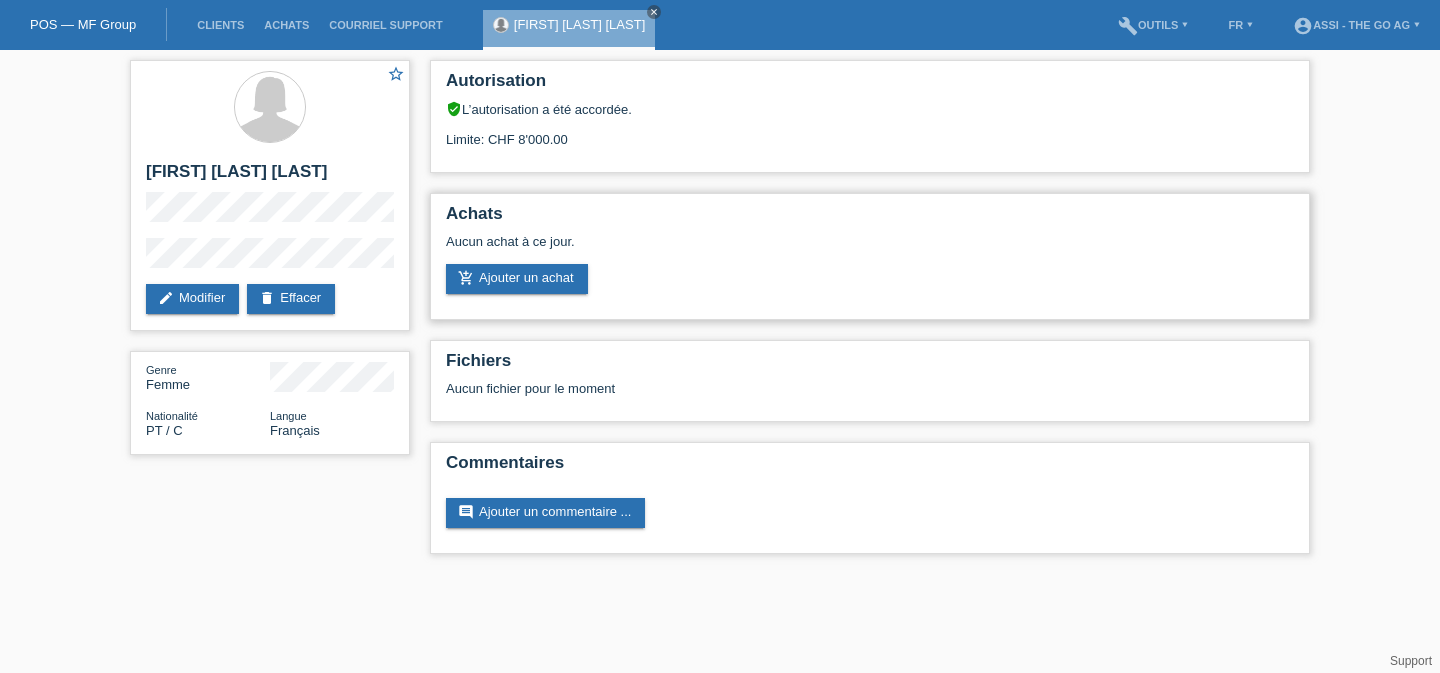 click on "add_shopping_cart  Ajouter un achat" at bounding box center [870, 279] 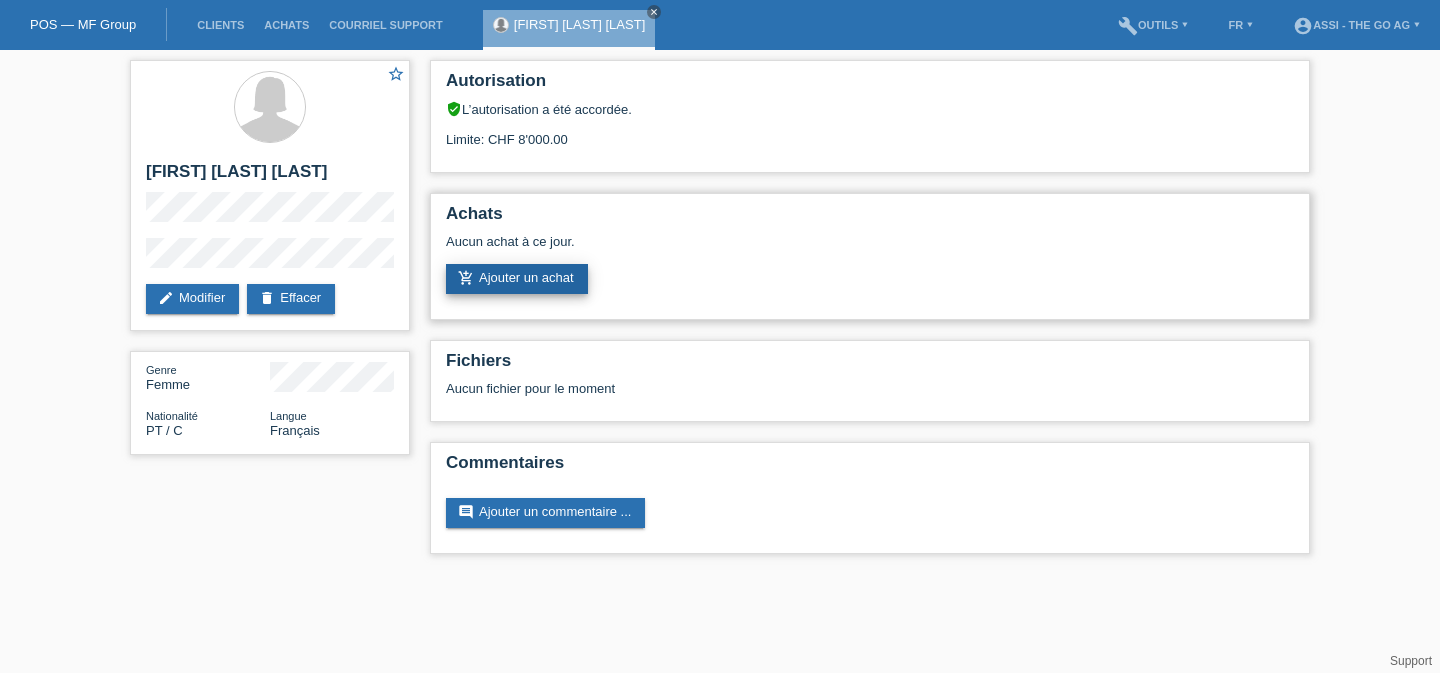 click on "add_shopping_cart  Ajouter un achat" at bounding box center [517, 279] 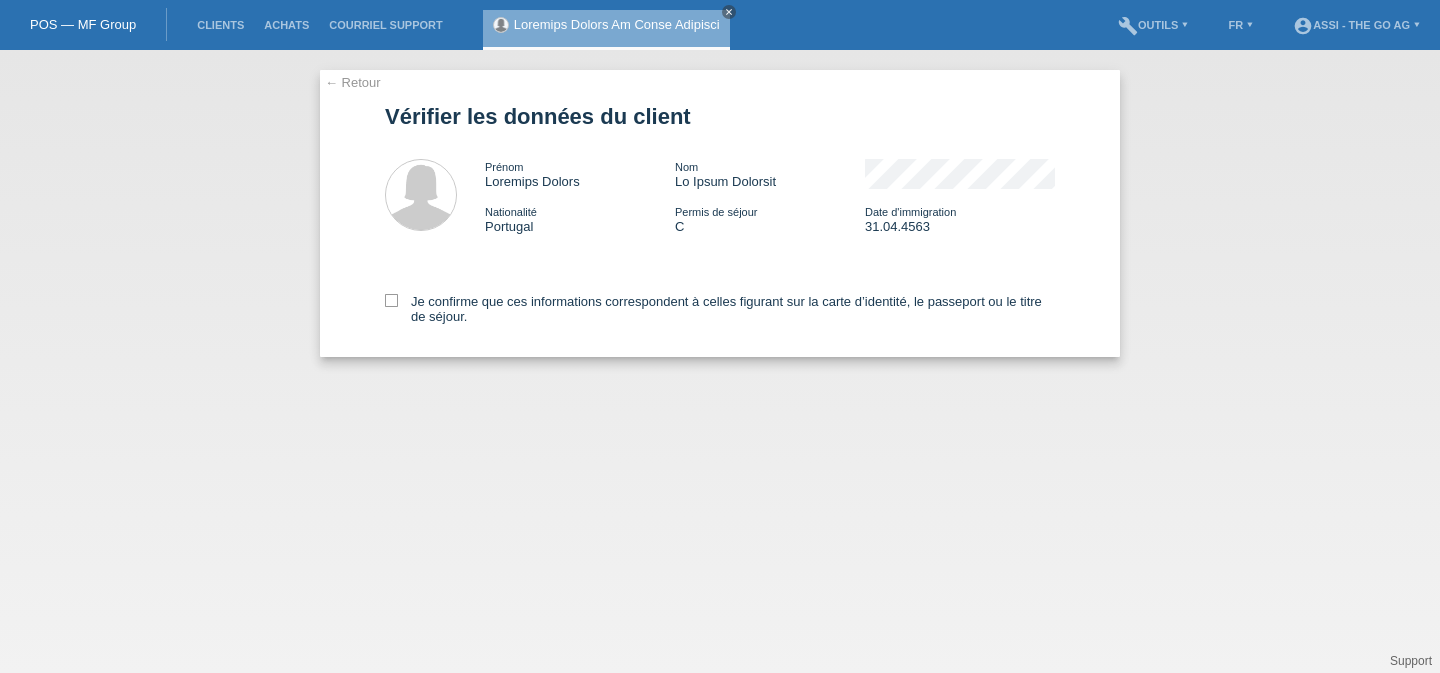 scroll, scrollTop: 0, scrollLeft: 0, axis: both 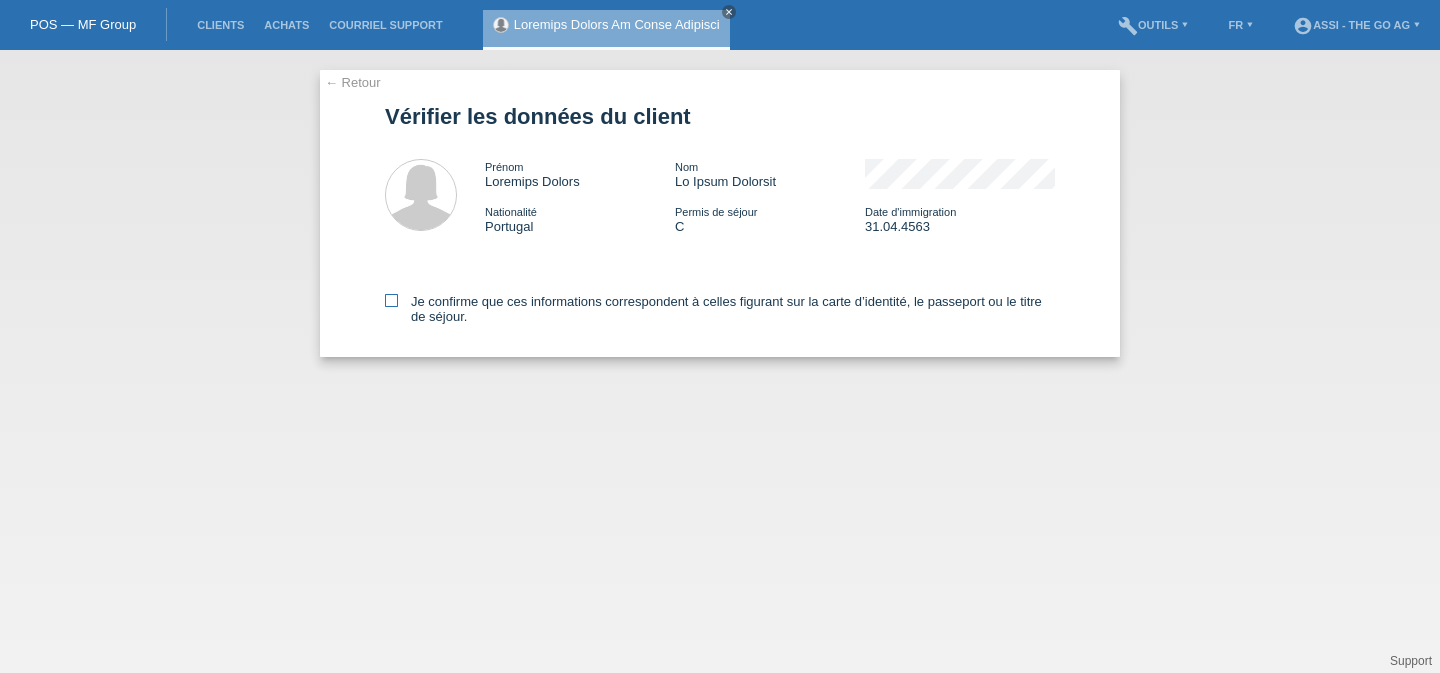 click at bounding box center (391, 300) 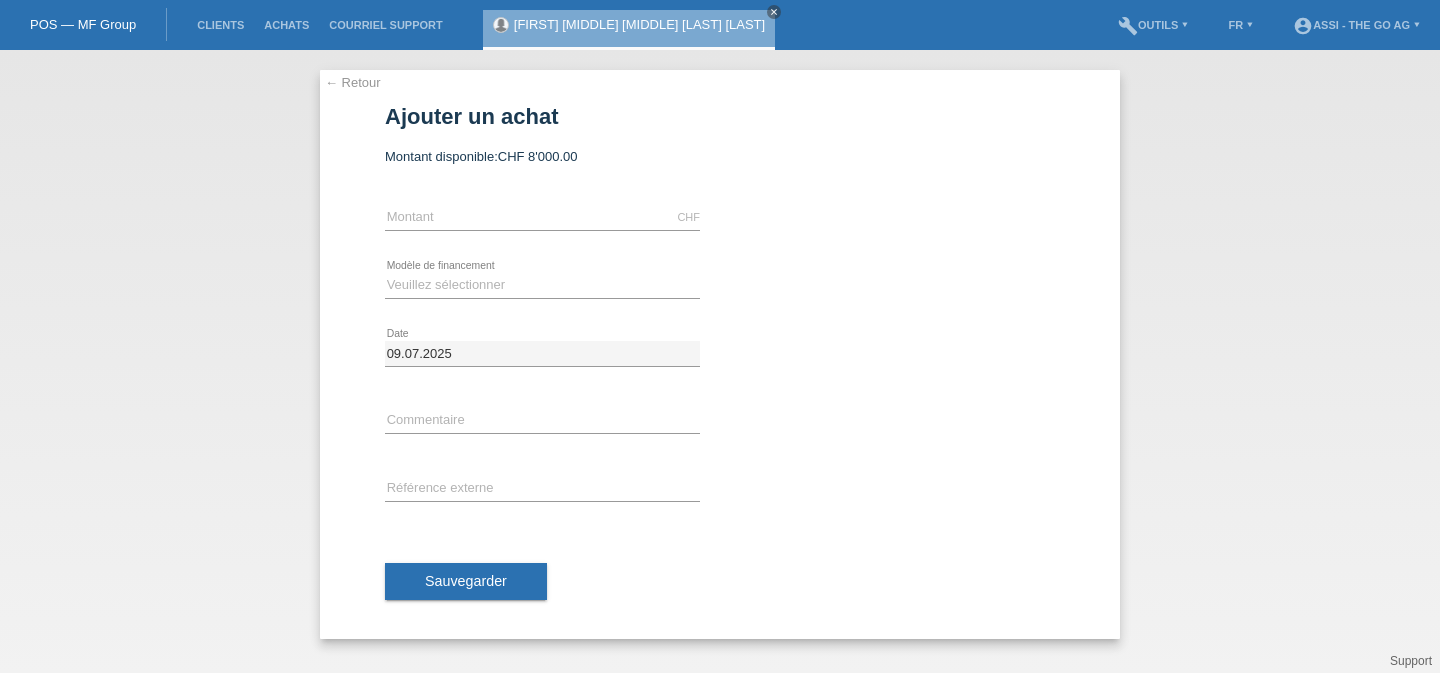 scroll, scrollTop: 0, scrollLeft: 0, axis: both 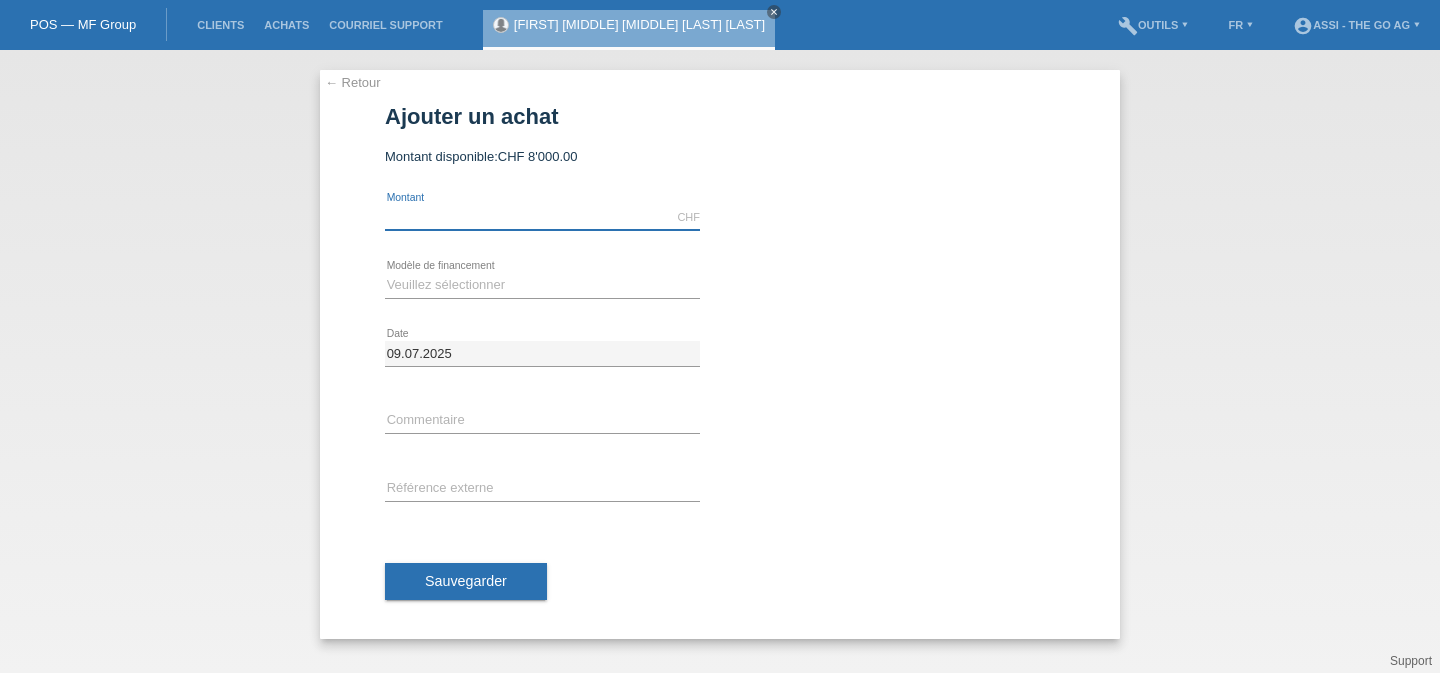 click at bounding box center [542, 217] 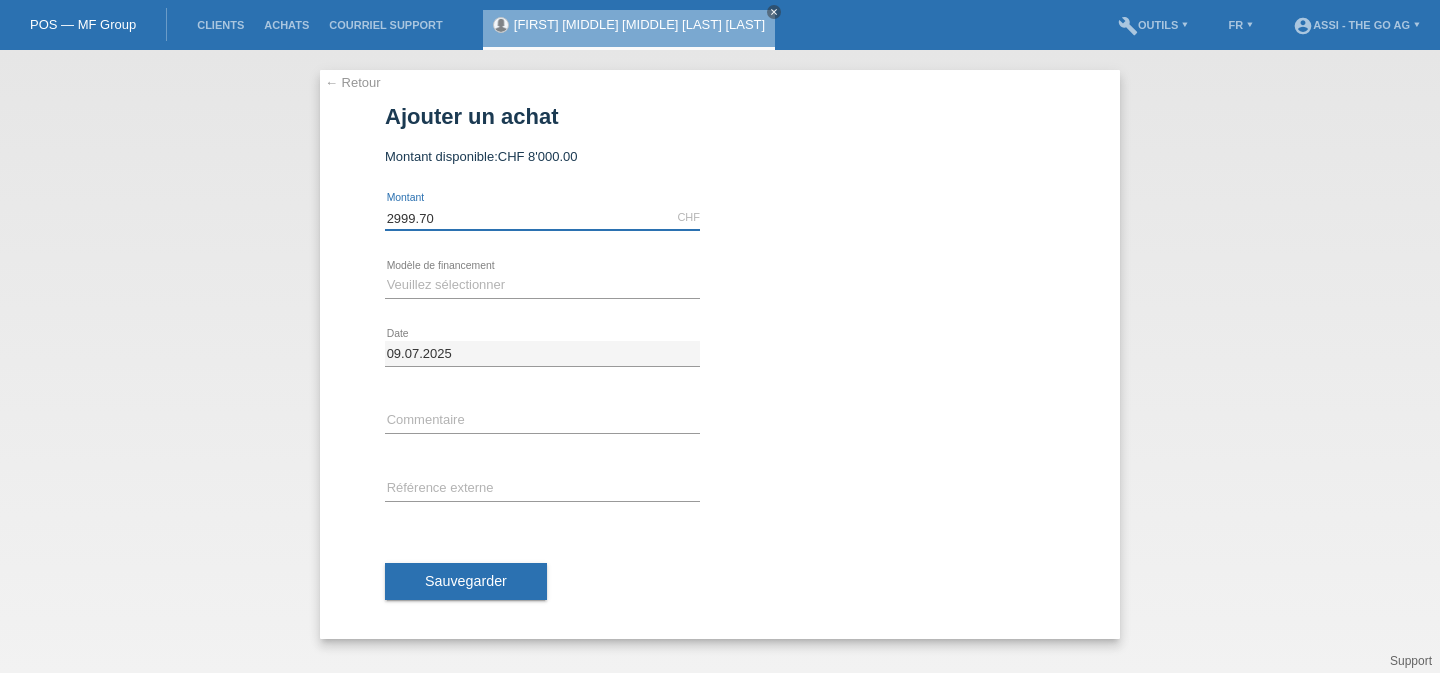 type on "2999.70" 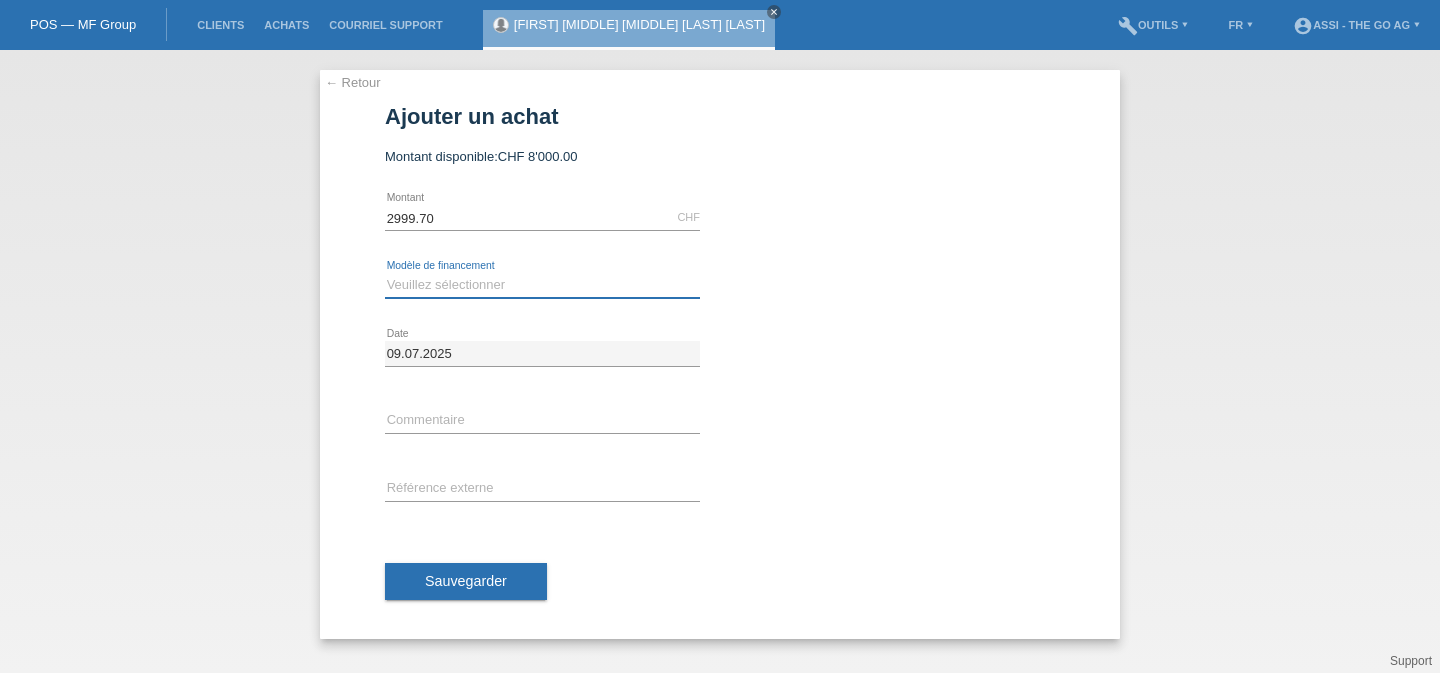 click on "Veuillez sélectionner
Taux fixes
Achat sur facture avec paiement partiel" at bounding box center (542, 285) 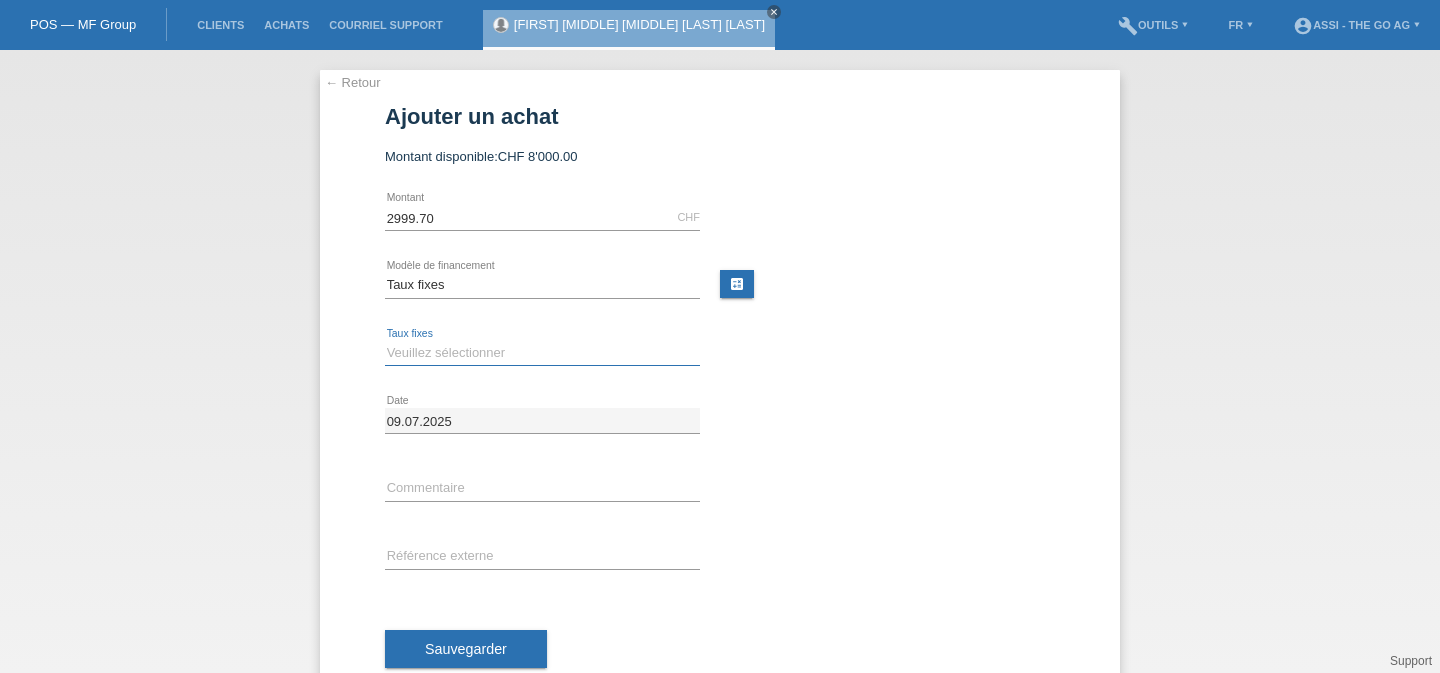 click on "Veuillez sélectionner
4 versements
5 versements
6 versements
7 versements
8 versements
9 versements
10 versements 11 versements 12 versements 24 versements 36 versements 48 versements" at bounding box center [542, 353] 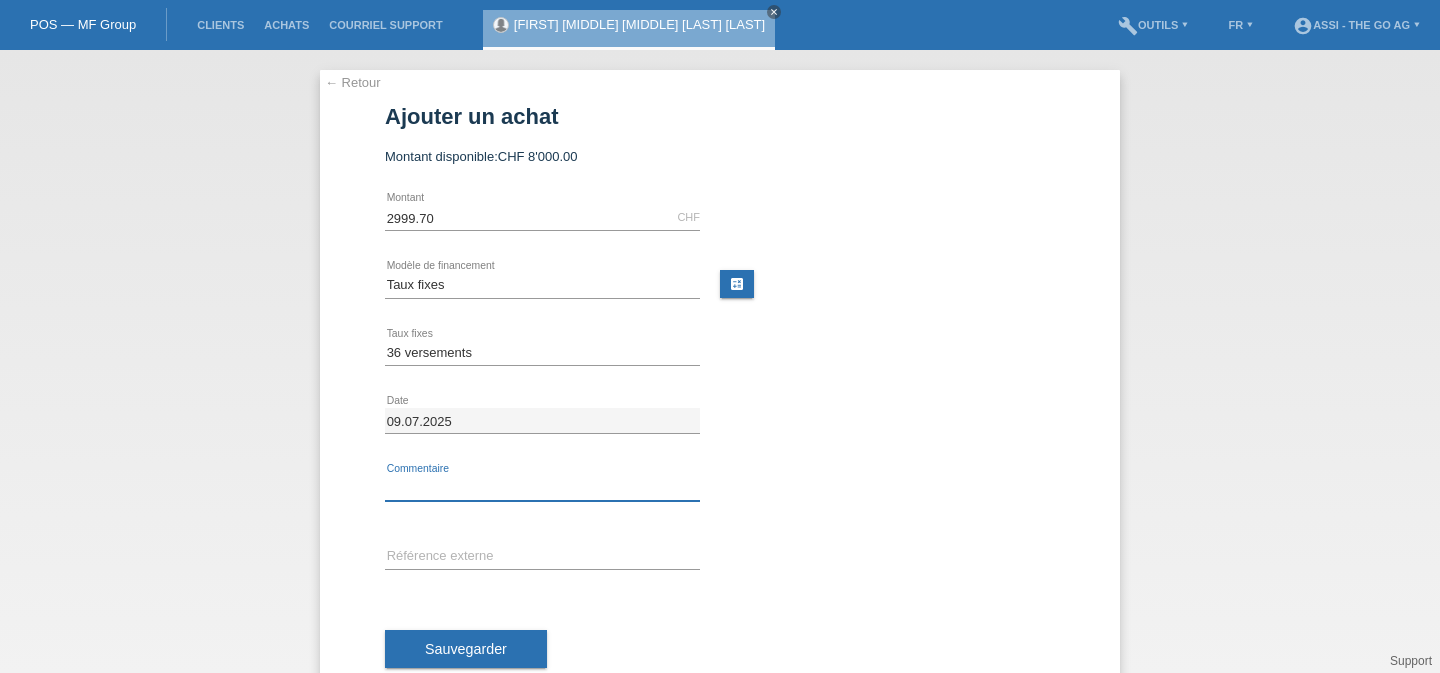 click at bounding box center (542, 488) 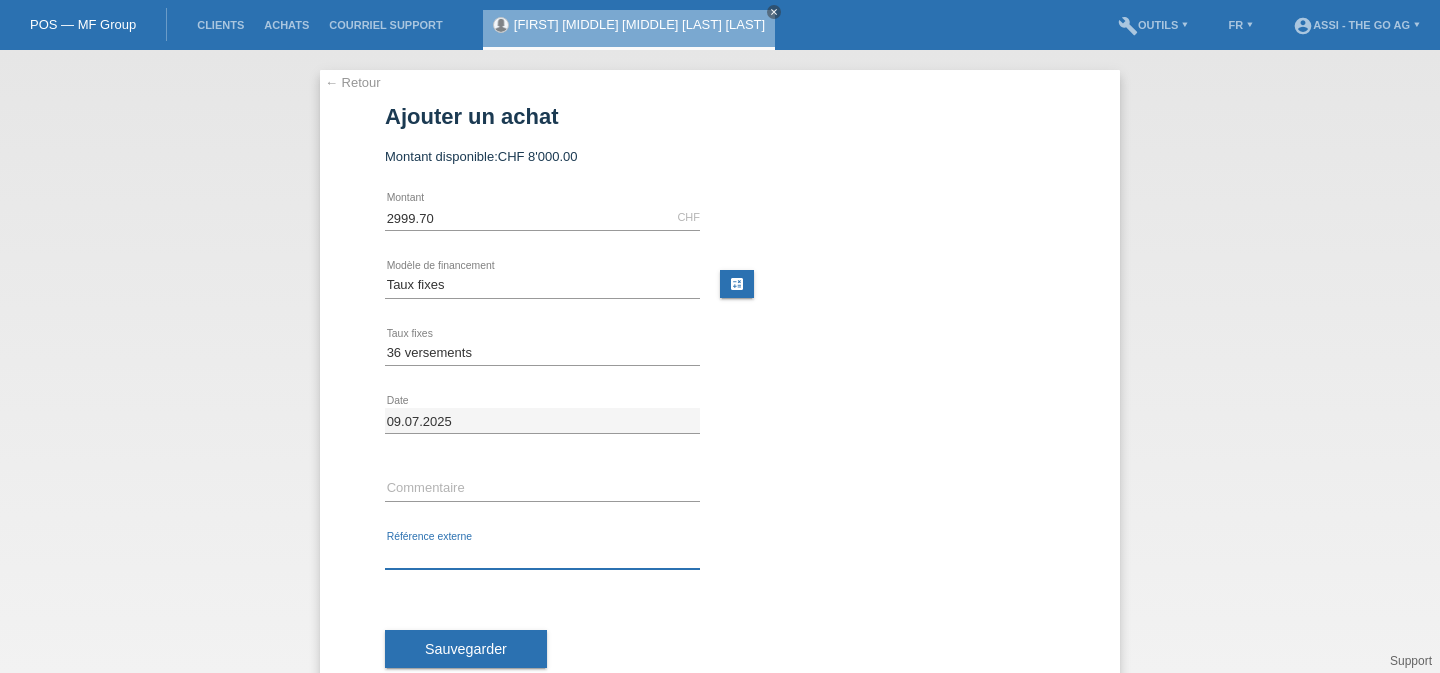 click at bounding box center [542, 556] 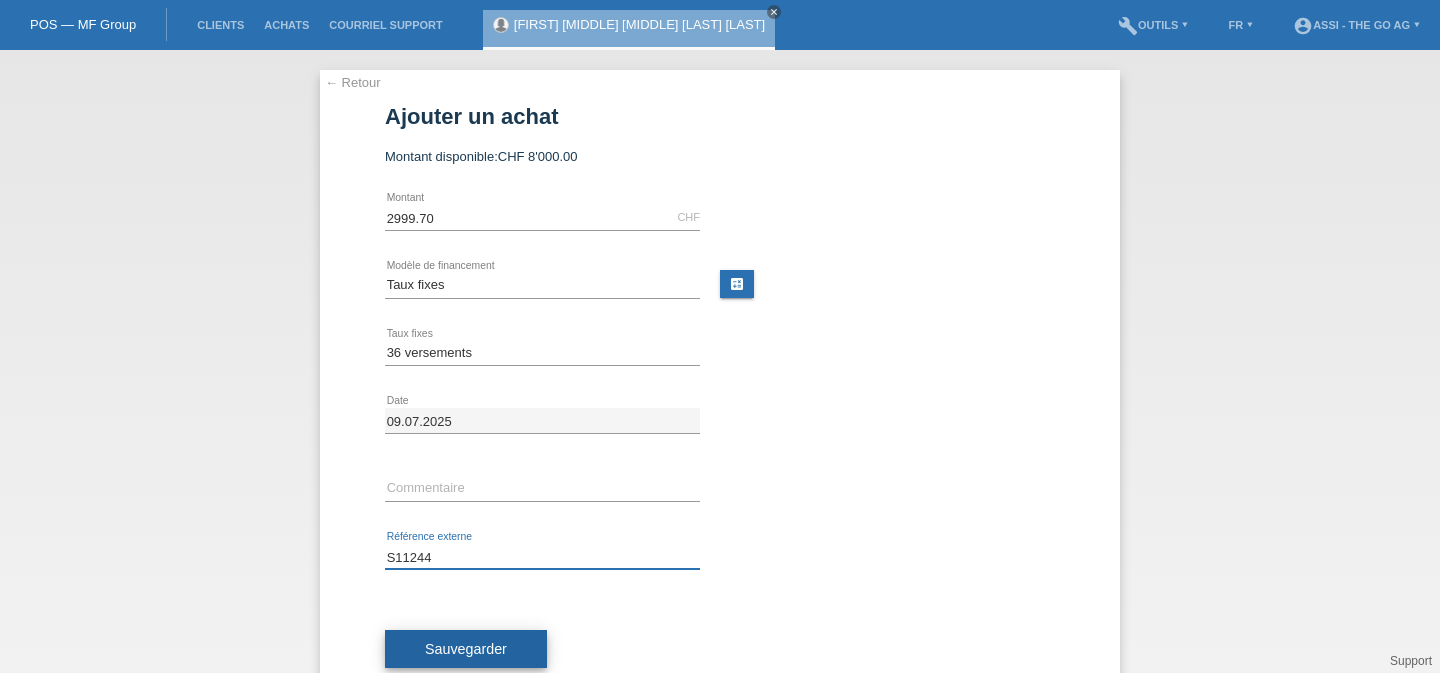 type on "S11244" 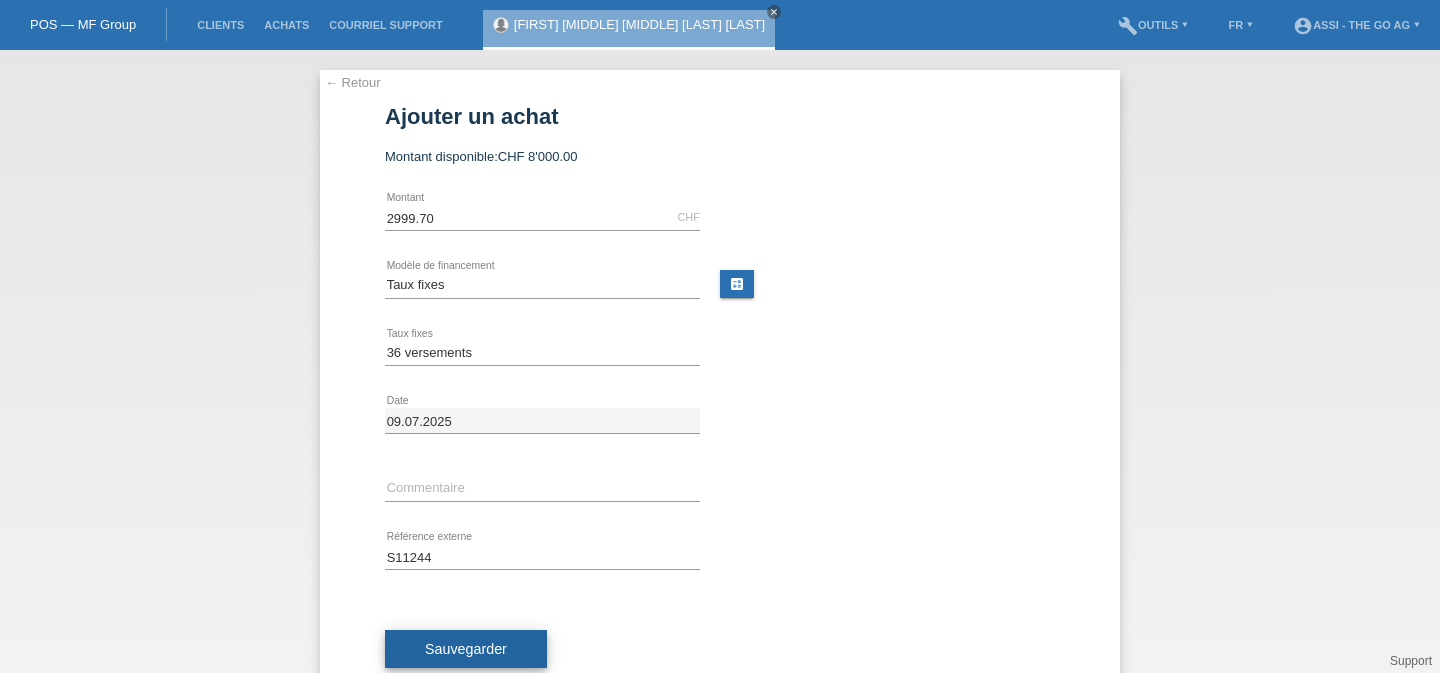 click on "Sauvegarder" at bounding box center [466, 649] 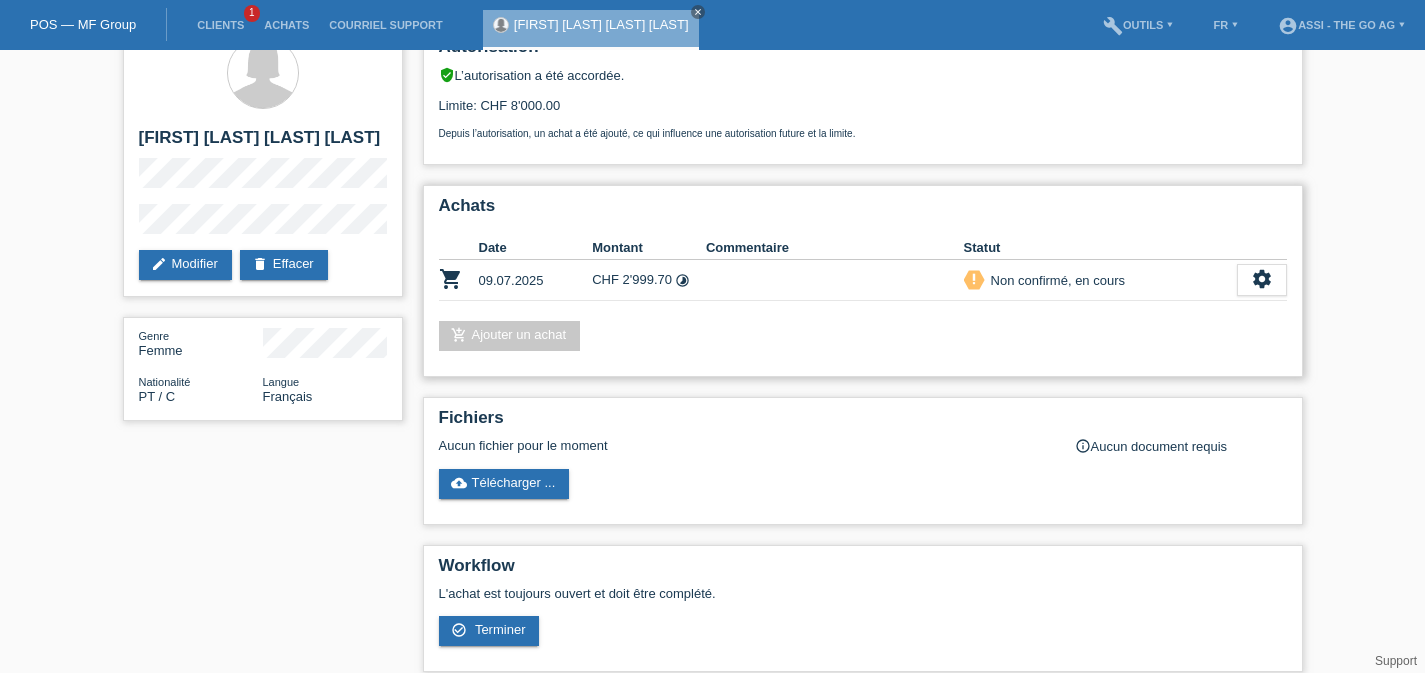 scroll, scrollTop: 50, scrollLeft: 0, axis: vertical 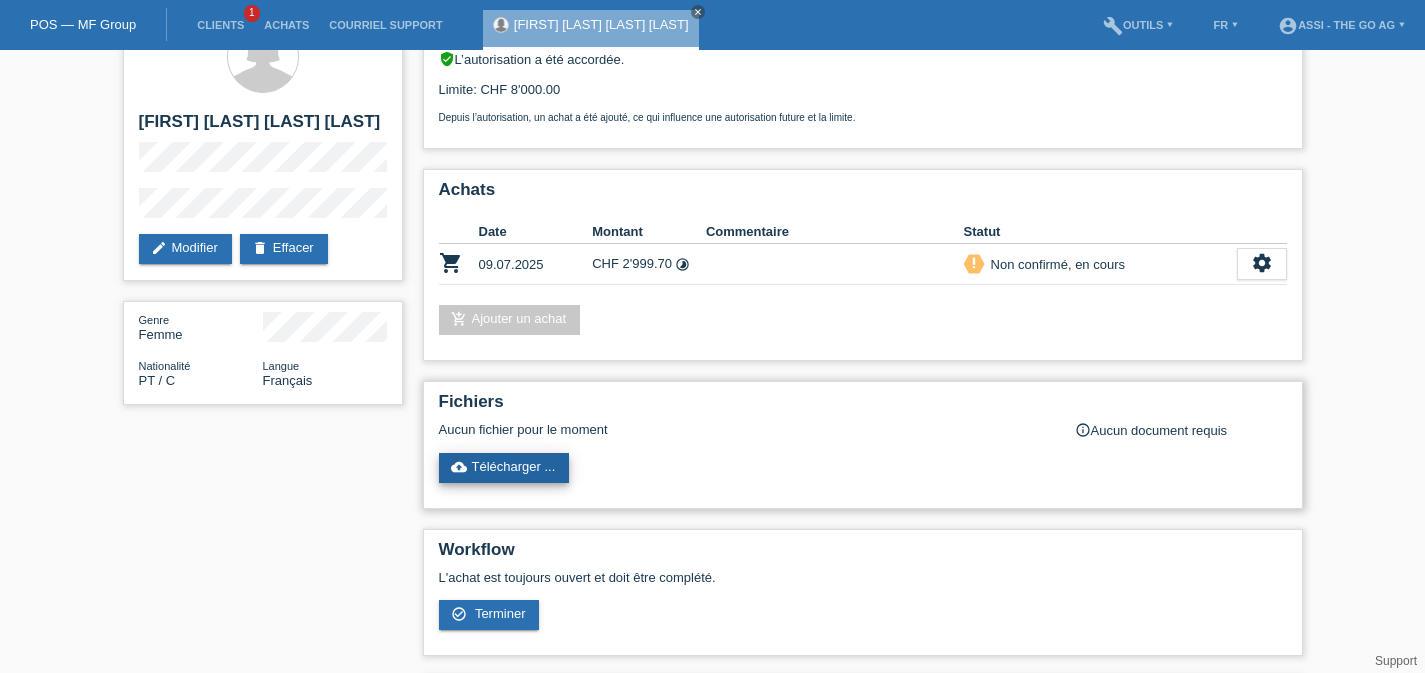 click on "cloud_upload  Télécharger ..." at bounding box center [504, 468] 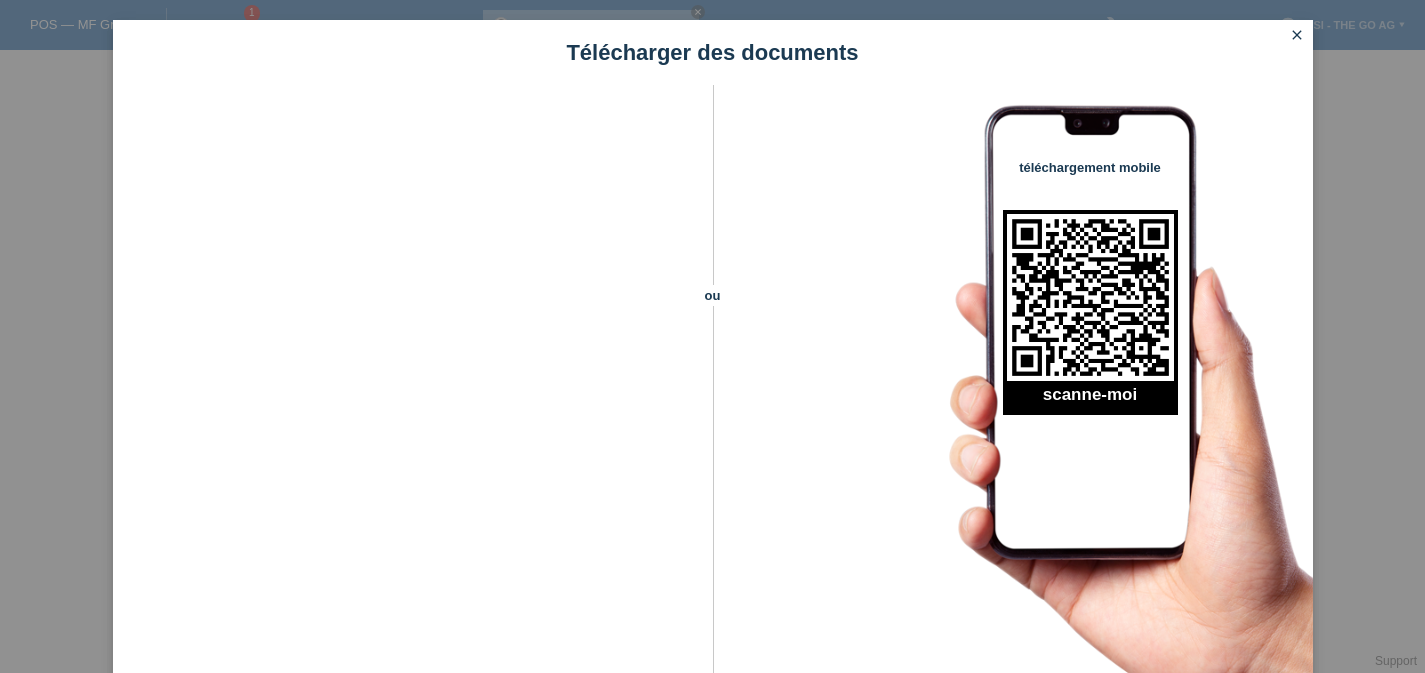 click on "Télécharger des documents
ou
téléchargement mobile
scanne-moi
close" at bounding box center (712, 336) 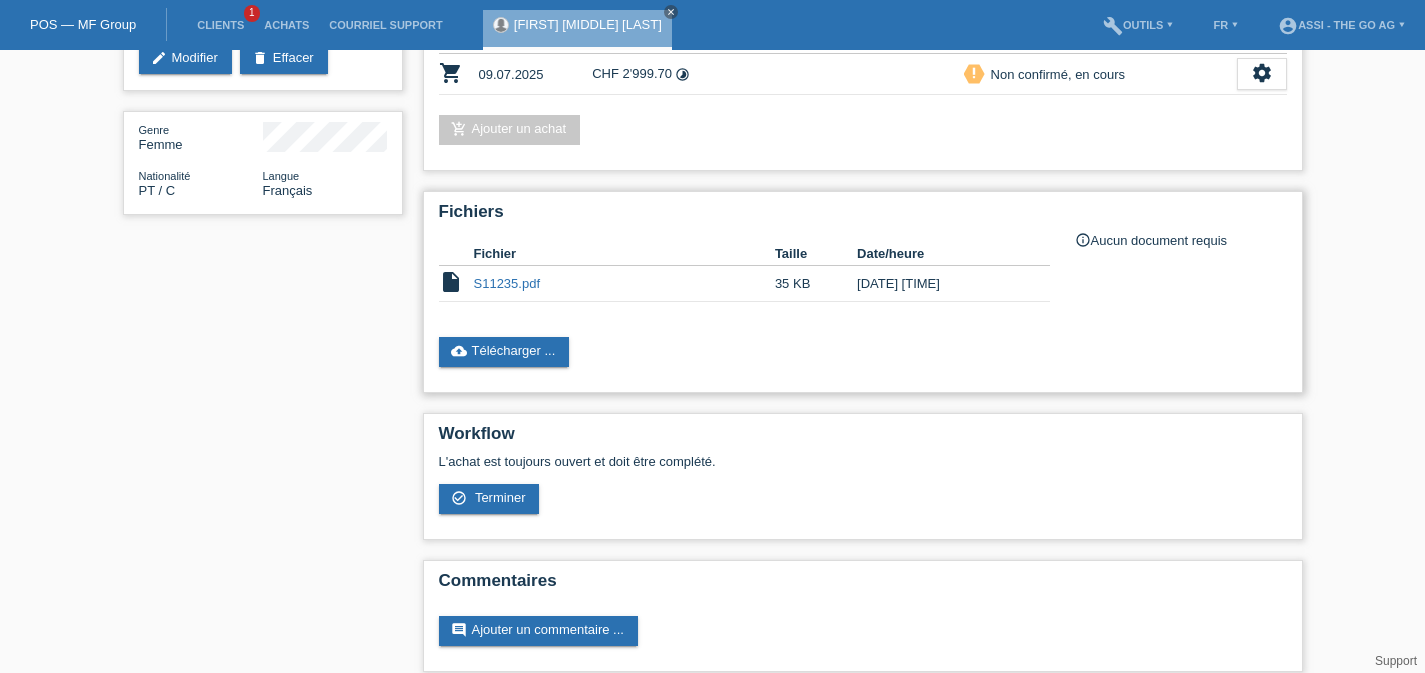 scroll, scrollTop: 262, scrollLeft: 0, axis: vertical 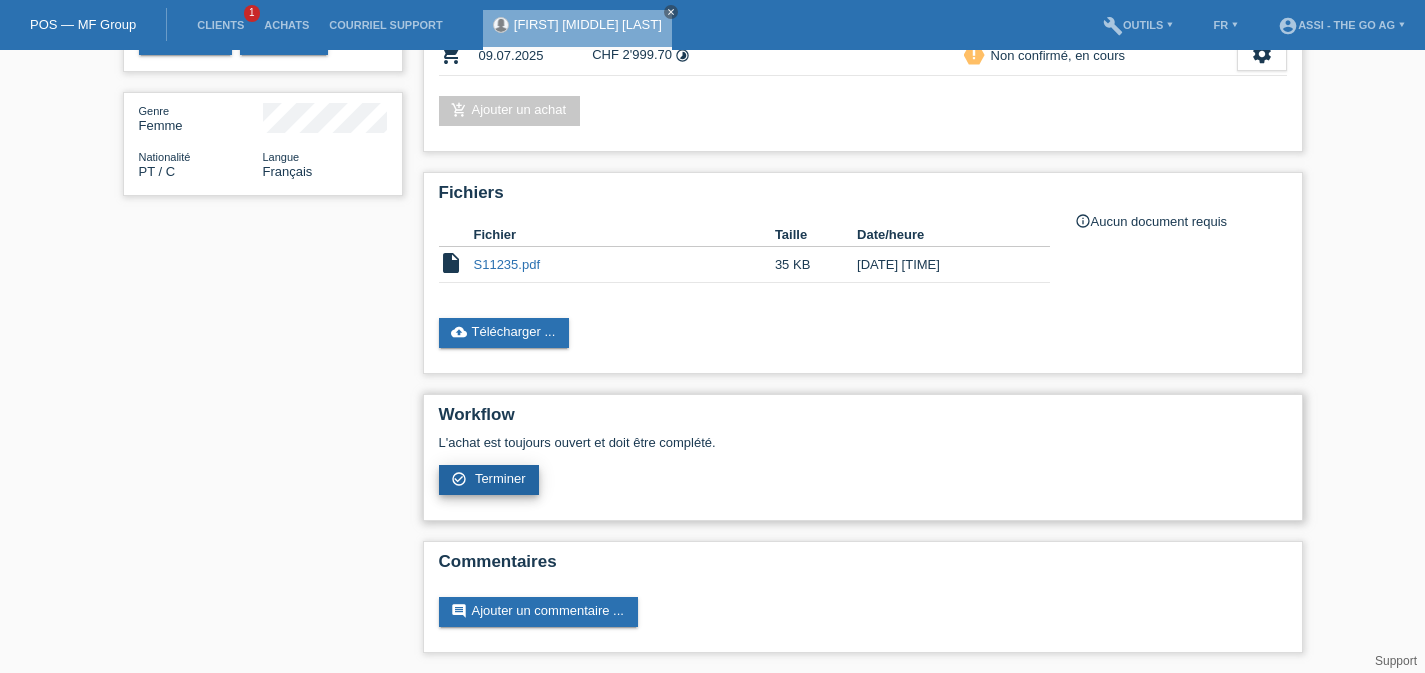 click on "check_circle_outline   Terminer" at bounding box center [489, 480] 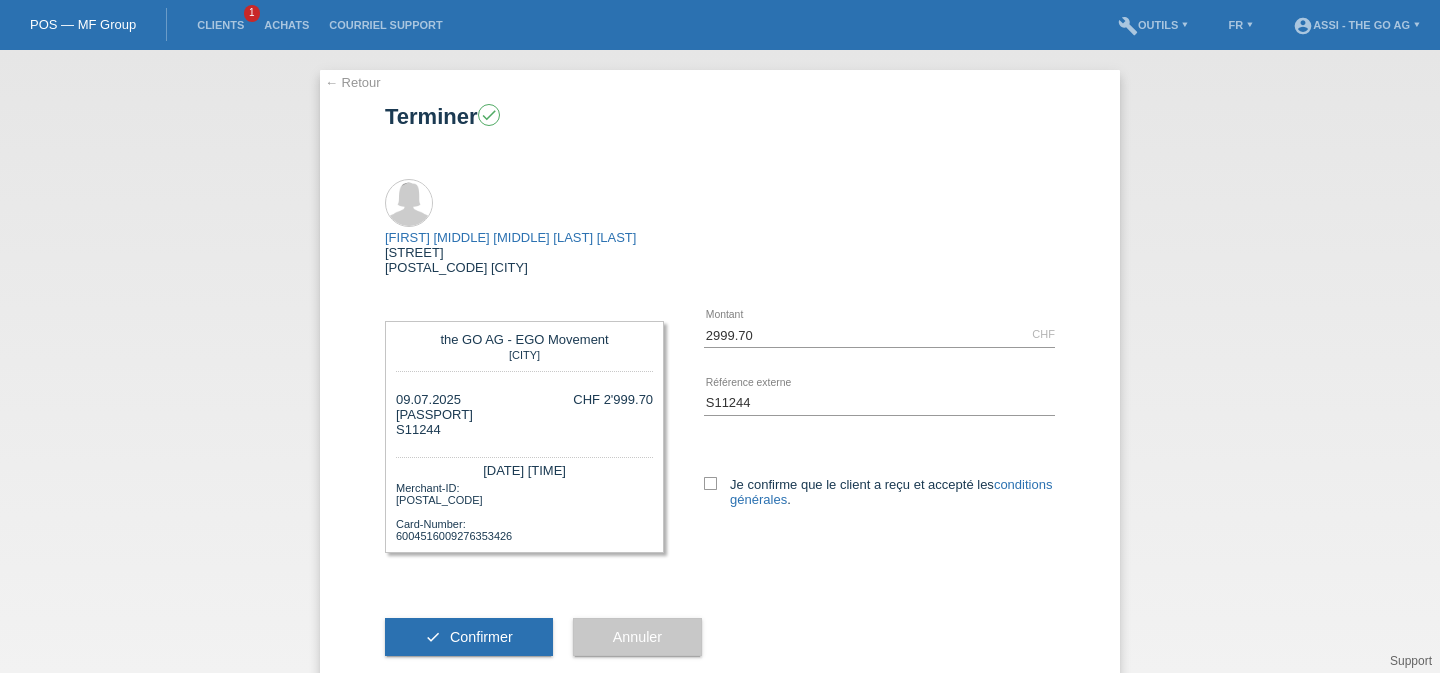 scroll, scrollTop: 0, scrollLeft: 0, axis: both 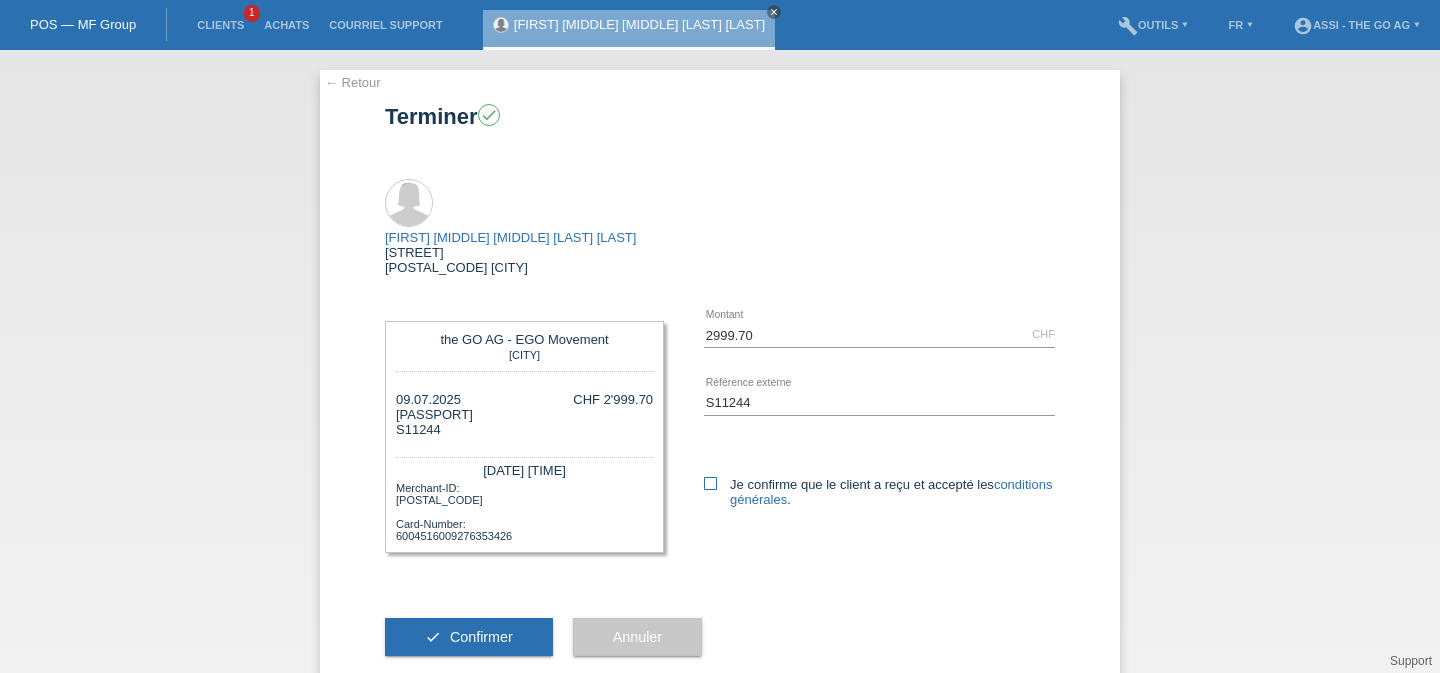 click at bounding box center (710, 483) 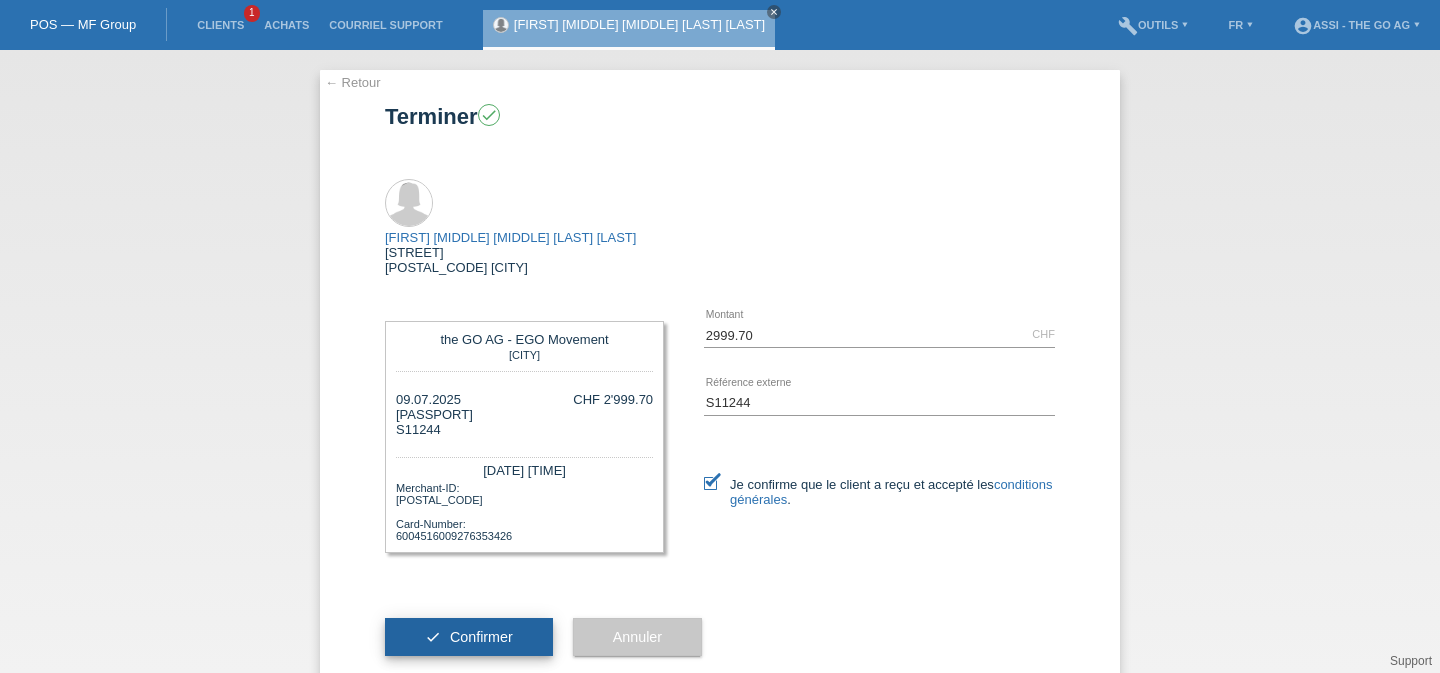 click on "Confirmer" at bounding box center (481, 637) 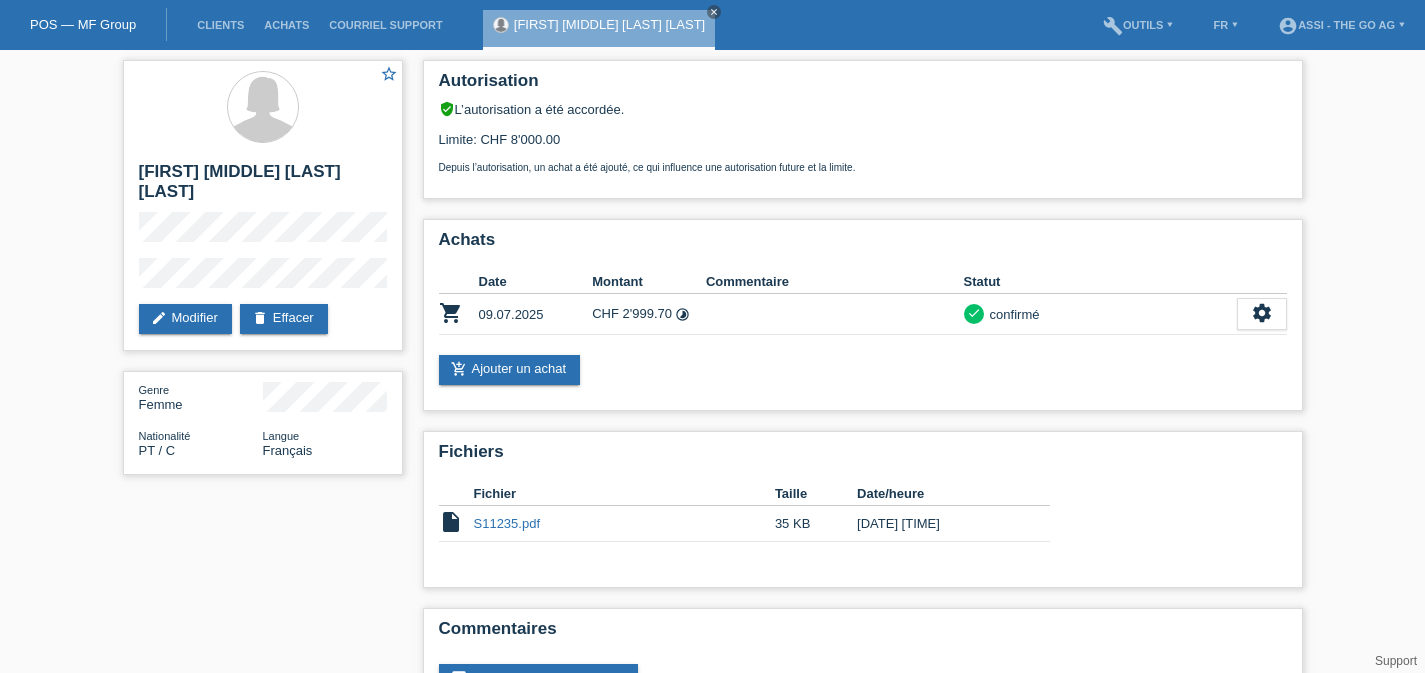 scroll, scrollTop: 0, scrollLeft: 0, axis: both 